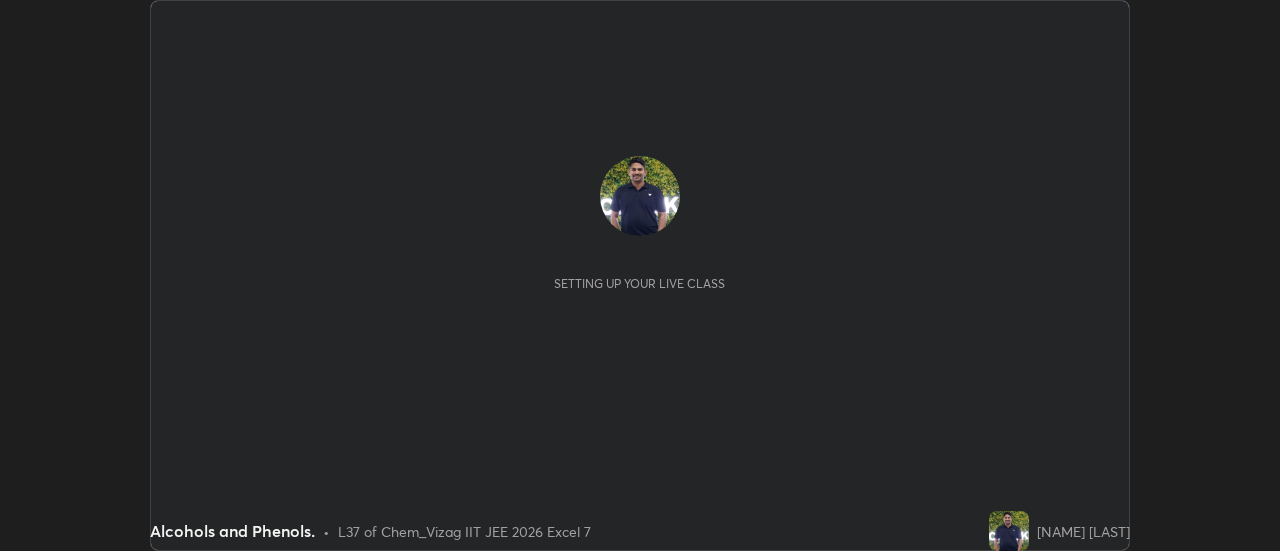 scroll, scrollTop: 0, scrollLeft: 0, axis: both 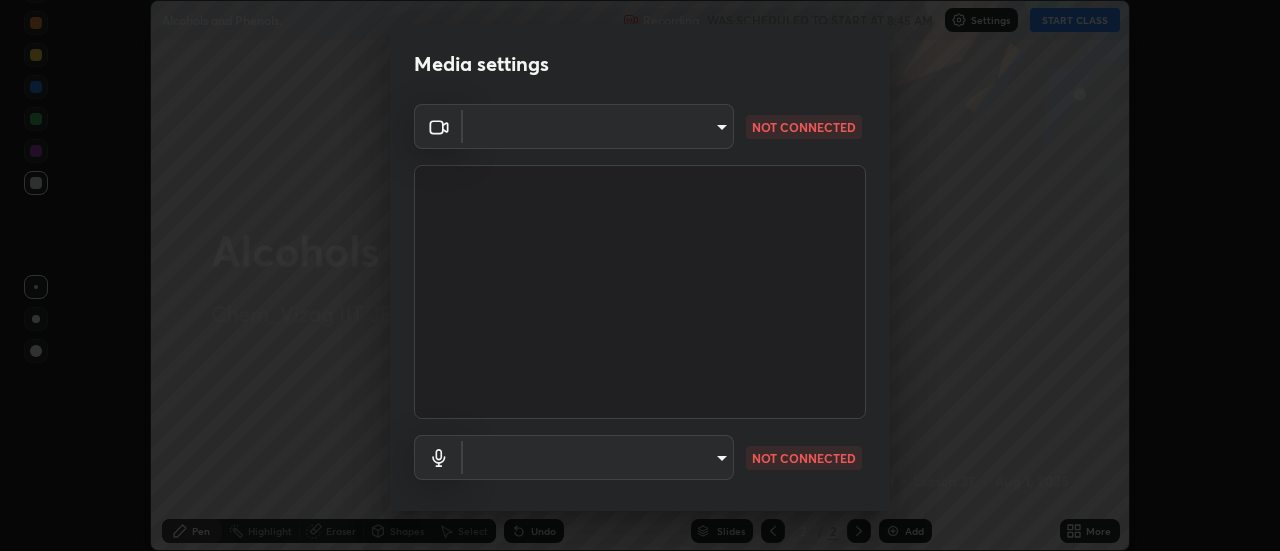 type on "44d0413a7fae474f20ab01619fb3f21c0a9b5757990e816ef2bdf69fc16931c8" 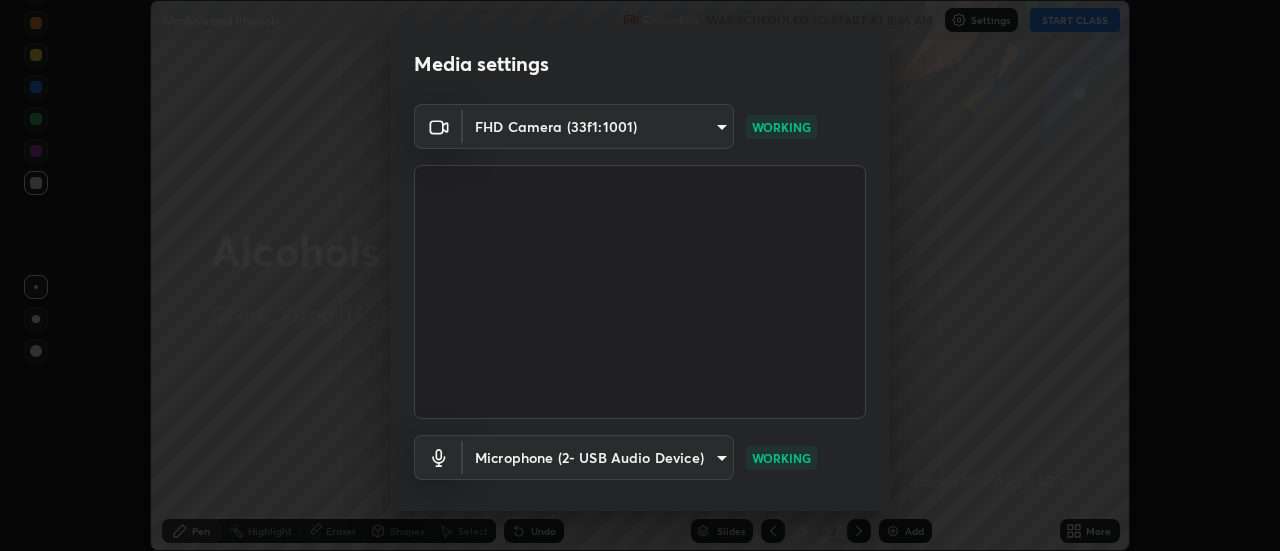 scroll, scrollTop: 105, scrollLeft: 0, axis: vertical 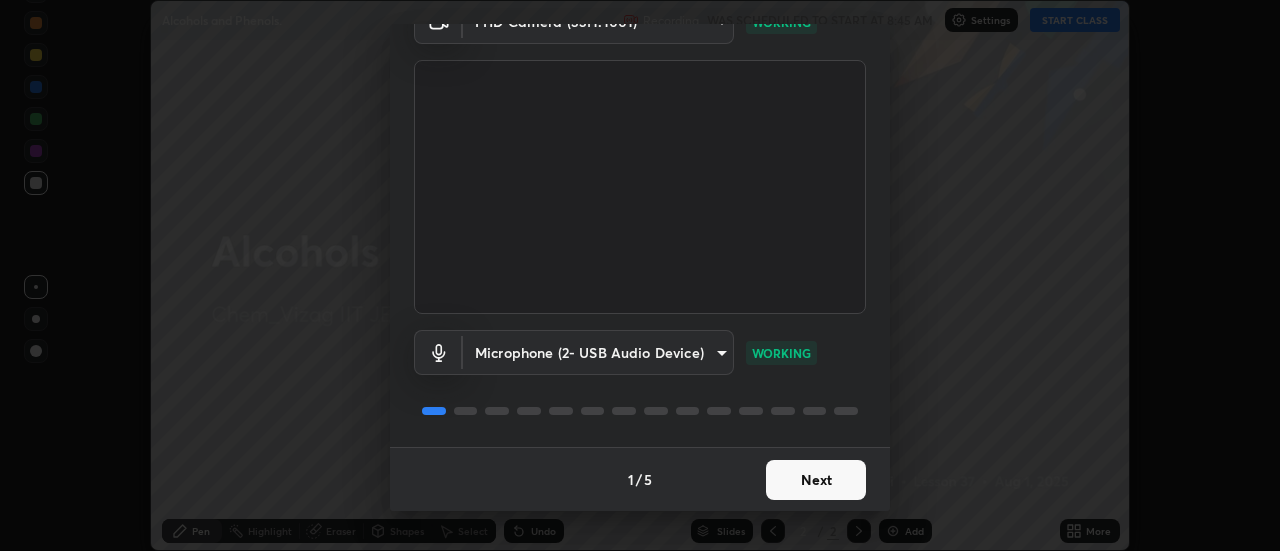 click on "Next" at bounding box center (816, 480) 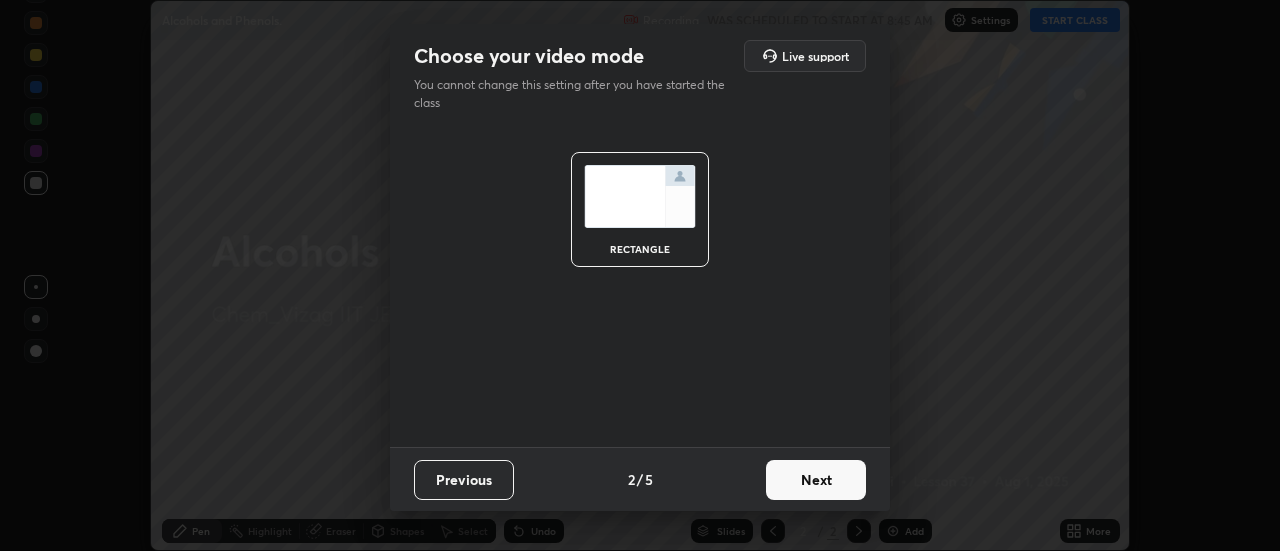 scroll, scrollTop: 0, scrollLeft: 0, axis: both 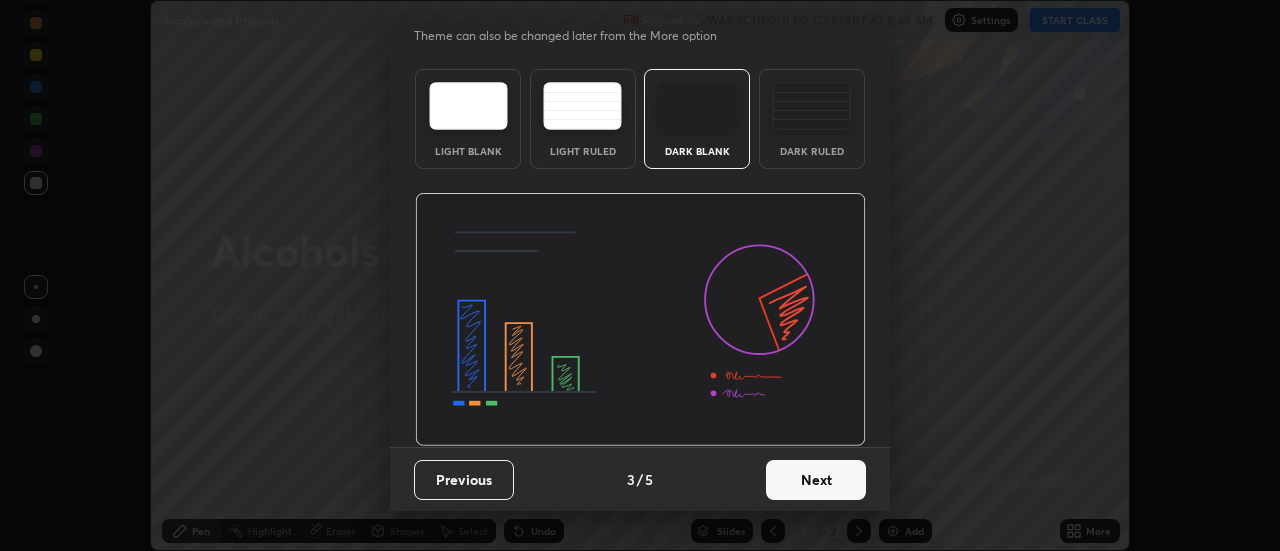 click on "Next" at bounding box center (816, 480) 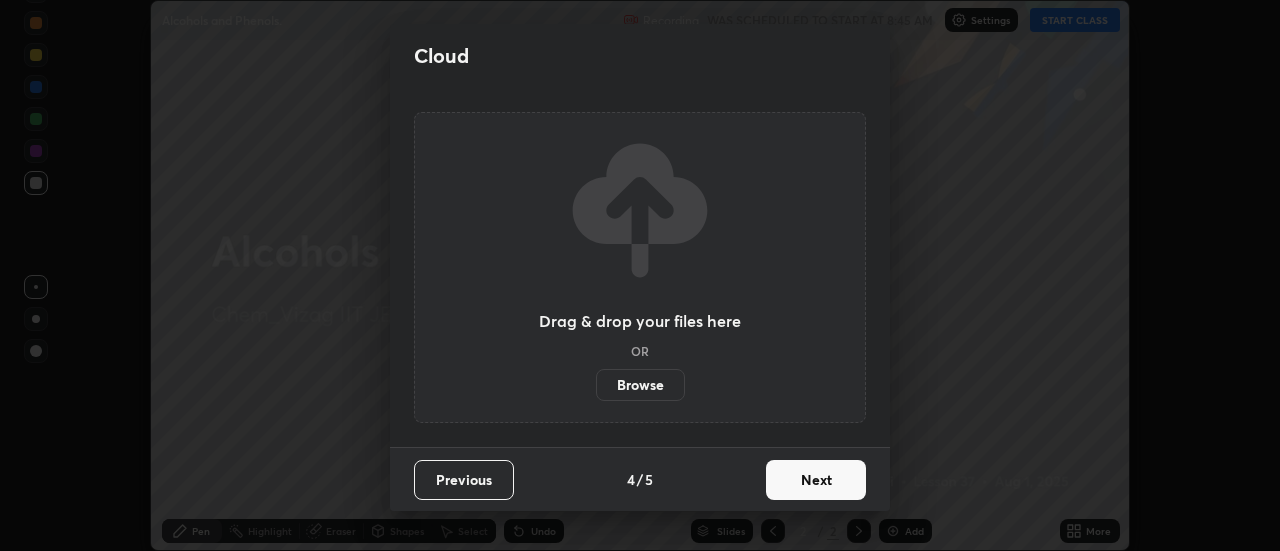 click on "Next" at bounding box center [816, 480] 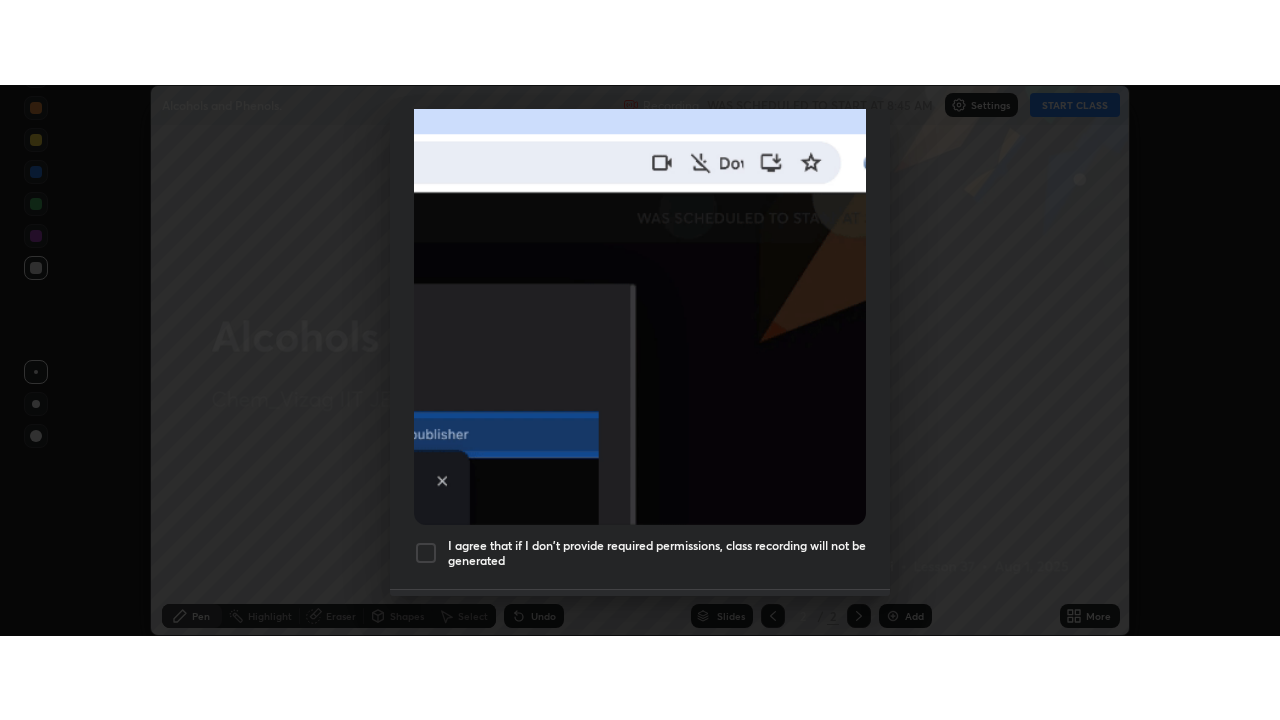 scroll, scrollTop: 513, scrollLeft: 0, axis: vertical 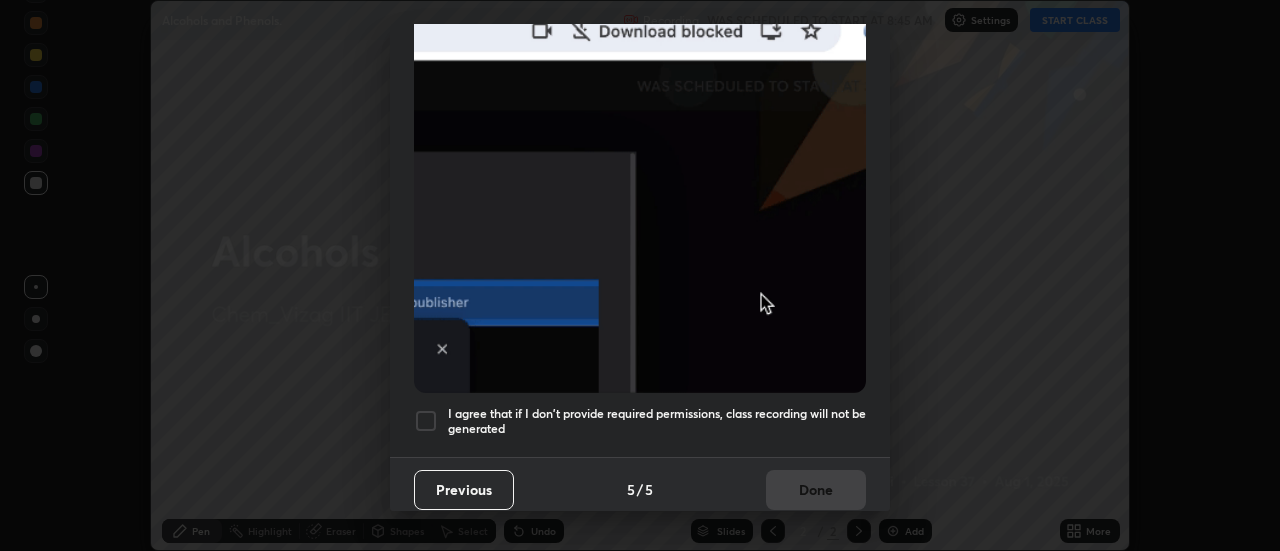 click at bounding box center [426, 421] 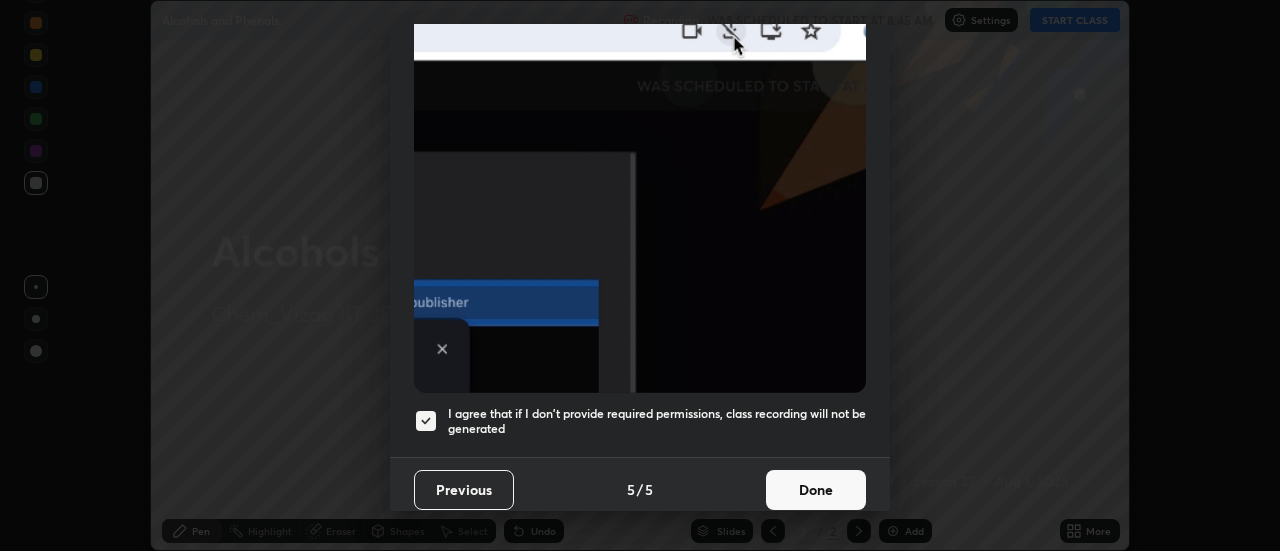 click on "Done" at bounding box center (816, 490) 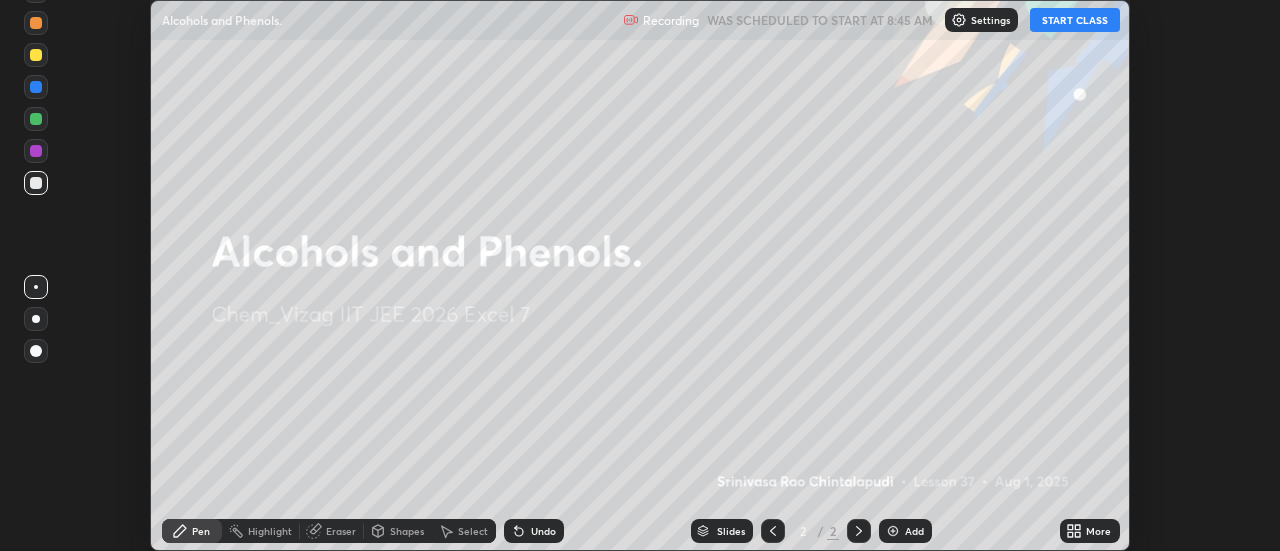 click on "START CLASS" at bounding box center (1075, 20) 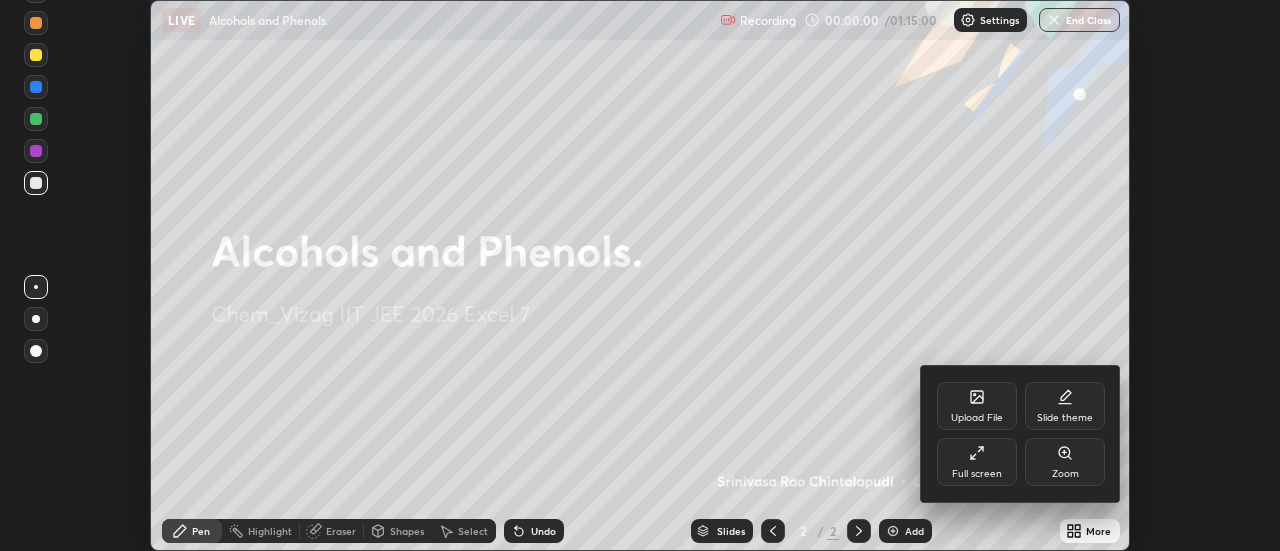 click on "Full screen" at bounding box center (977, 462) 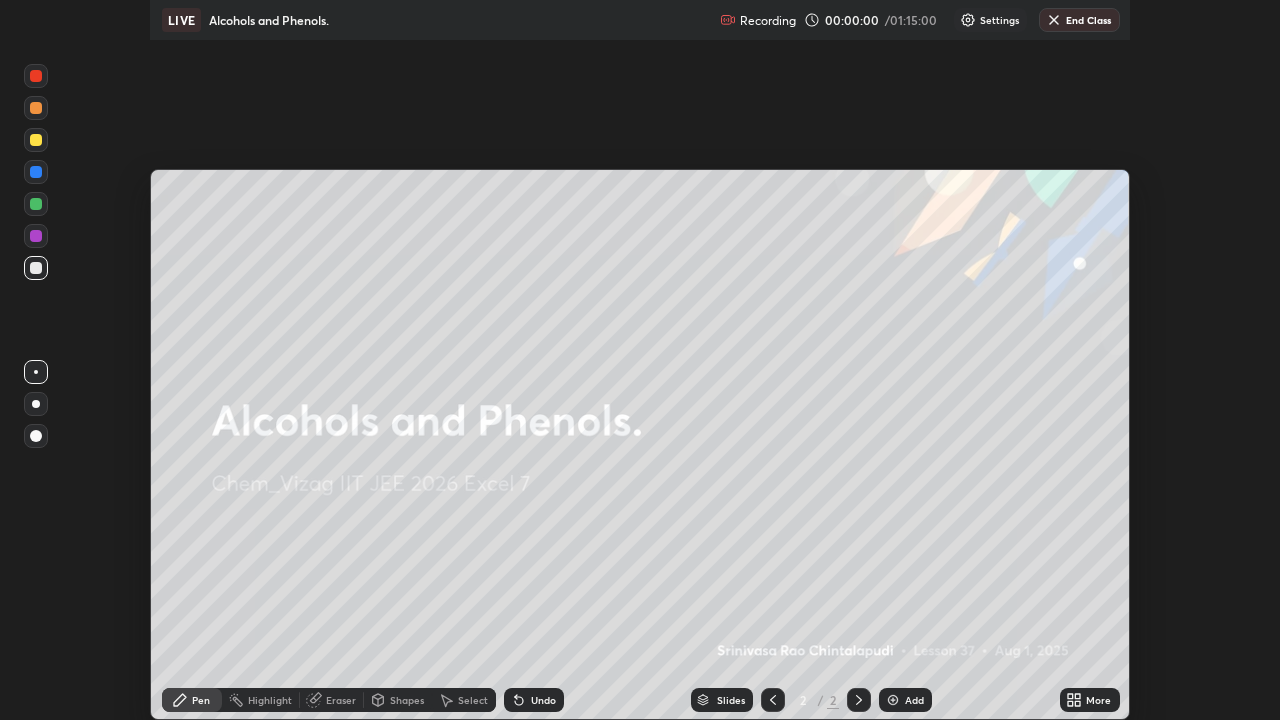 scroll, scrollTop: 99280, scrollLeft: 98720, axis: both 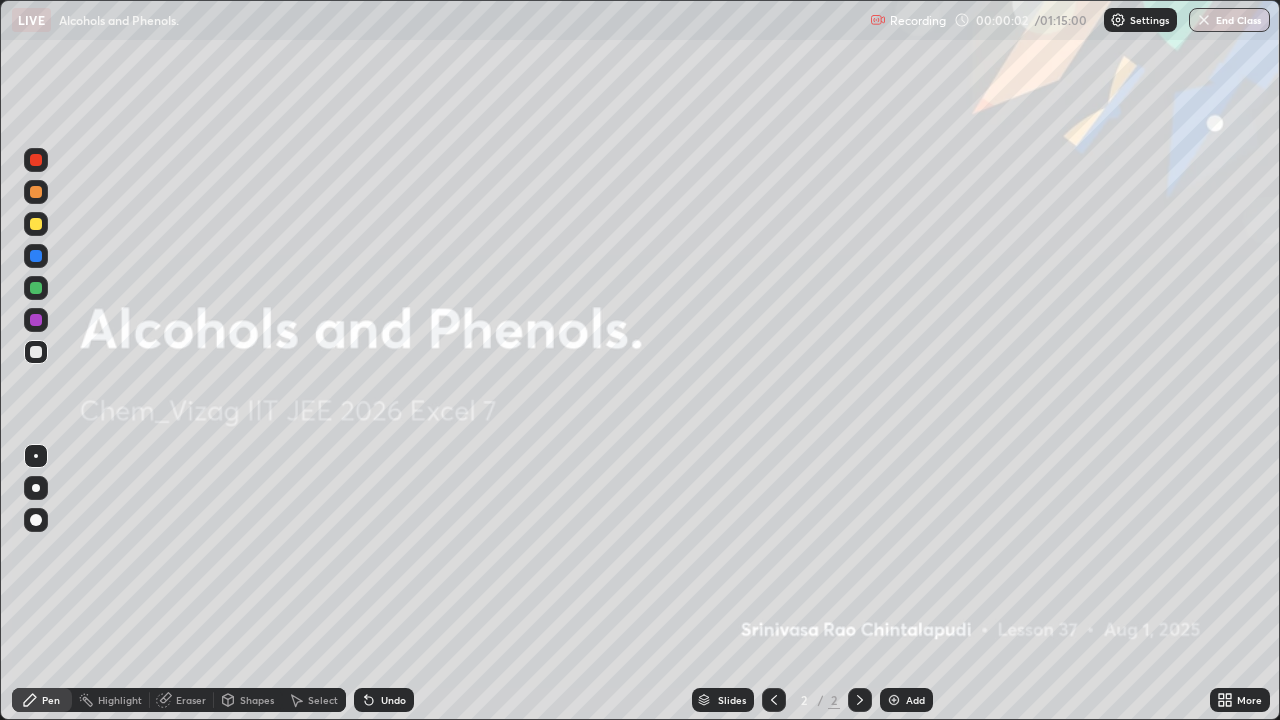 click at bounding box center [894, 700] 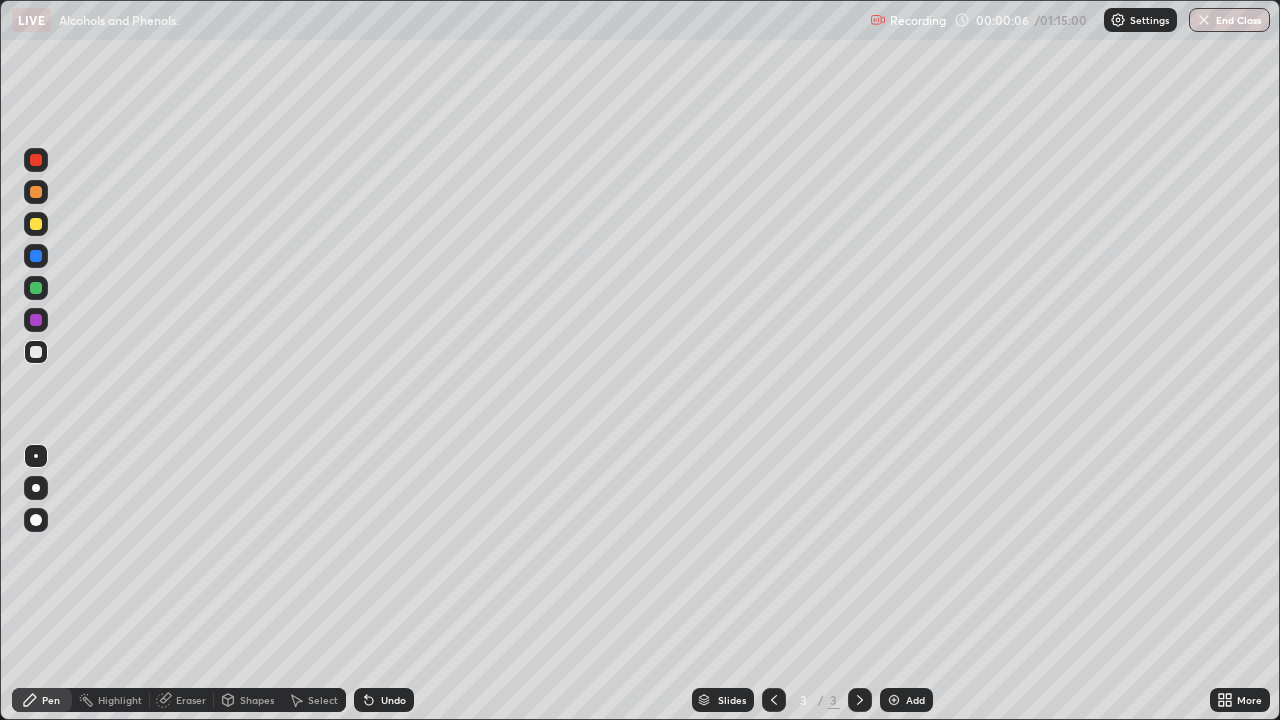 click at bounding box center (36, 488) 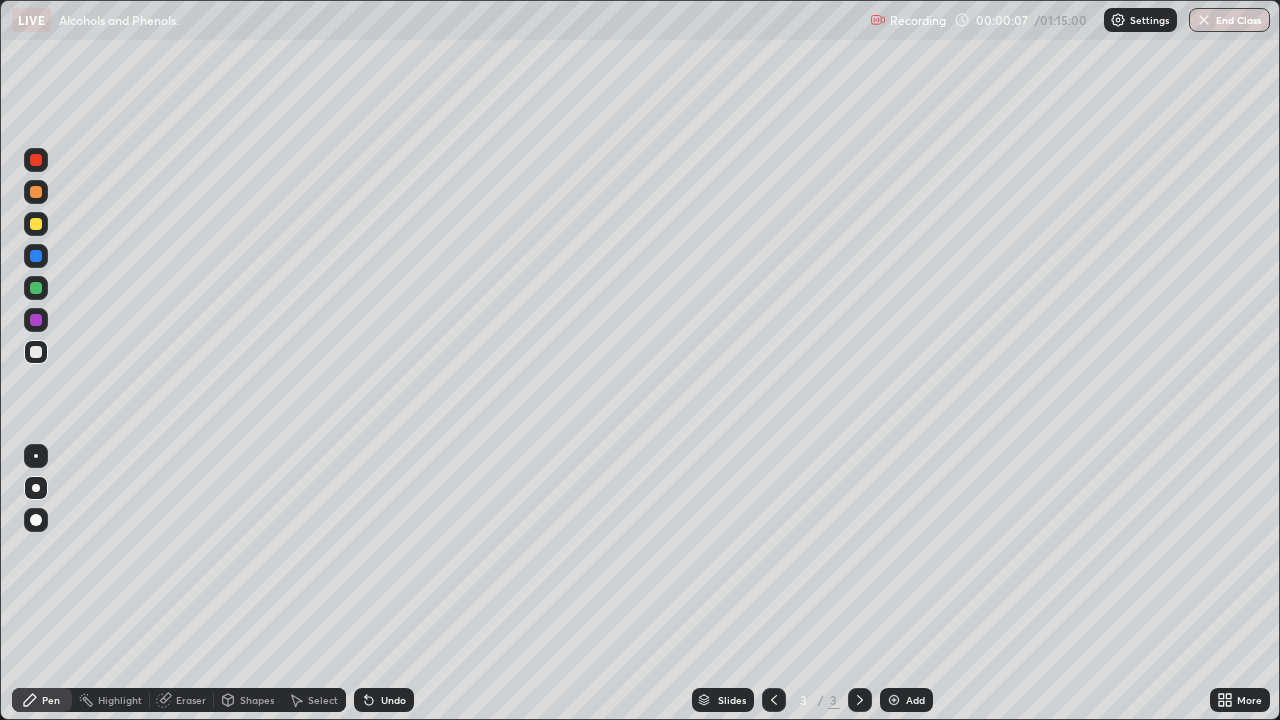 click at bounding box center (36, 224) 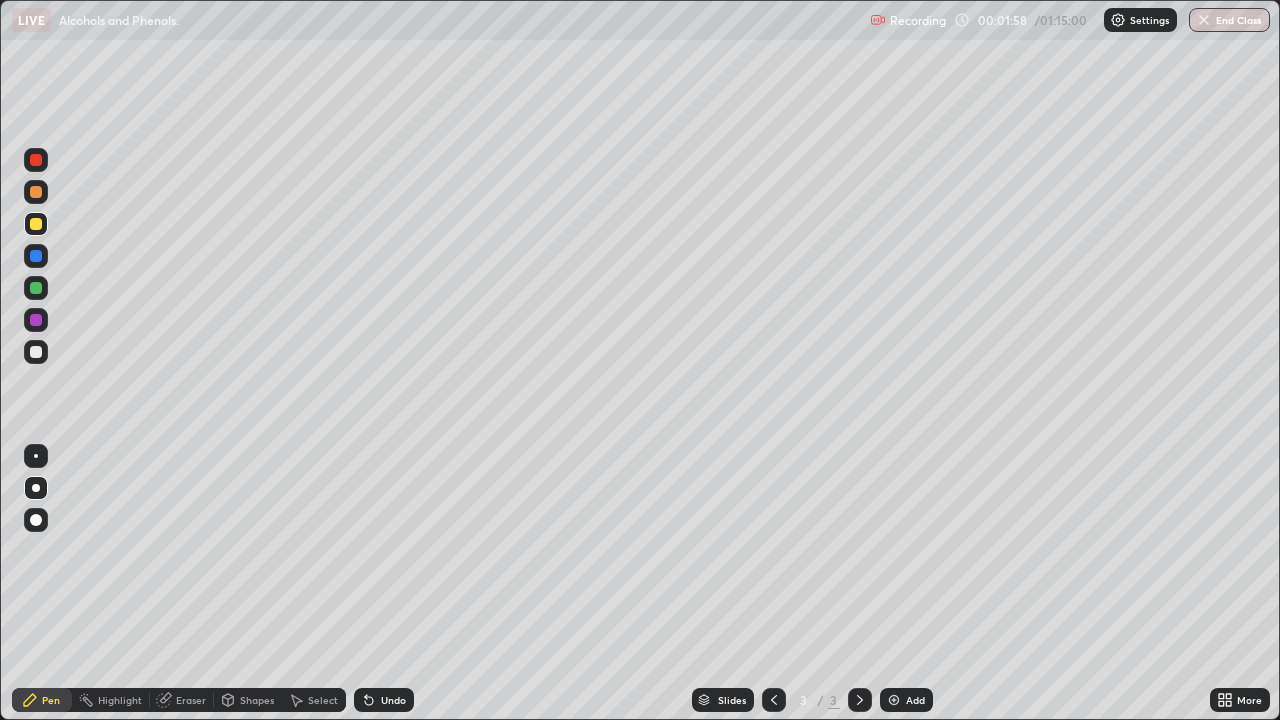 click at bounding box center (36, 352) 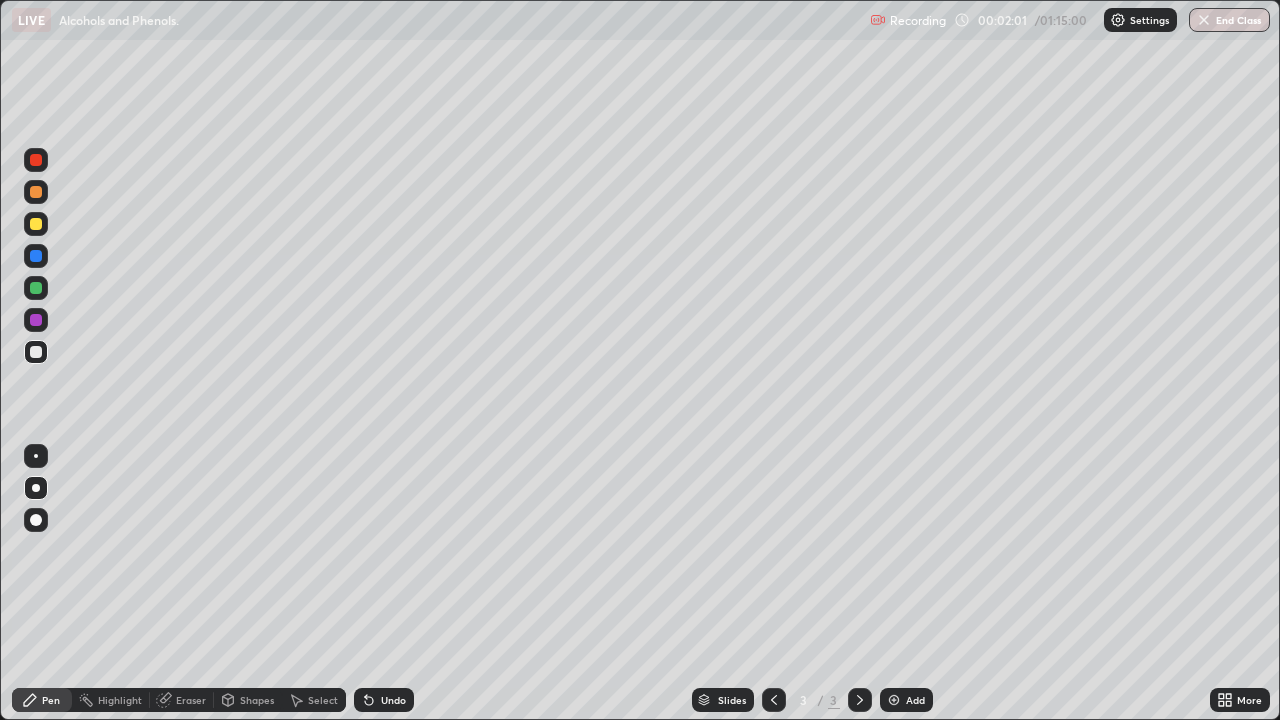 click on "Undo" at bounding box center (393, 700) 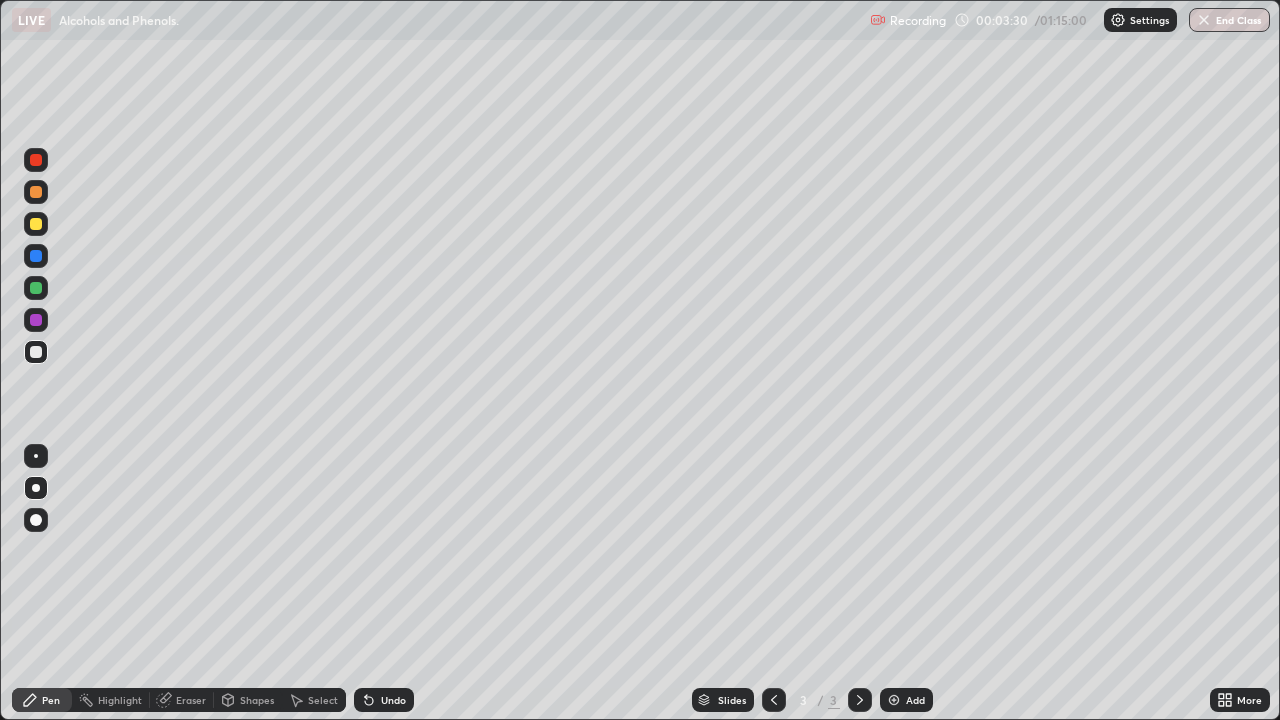 click on "Undo" at bounding box center (393, 700) 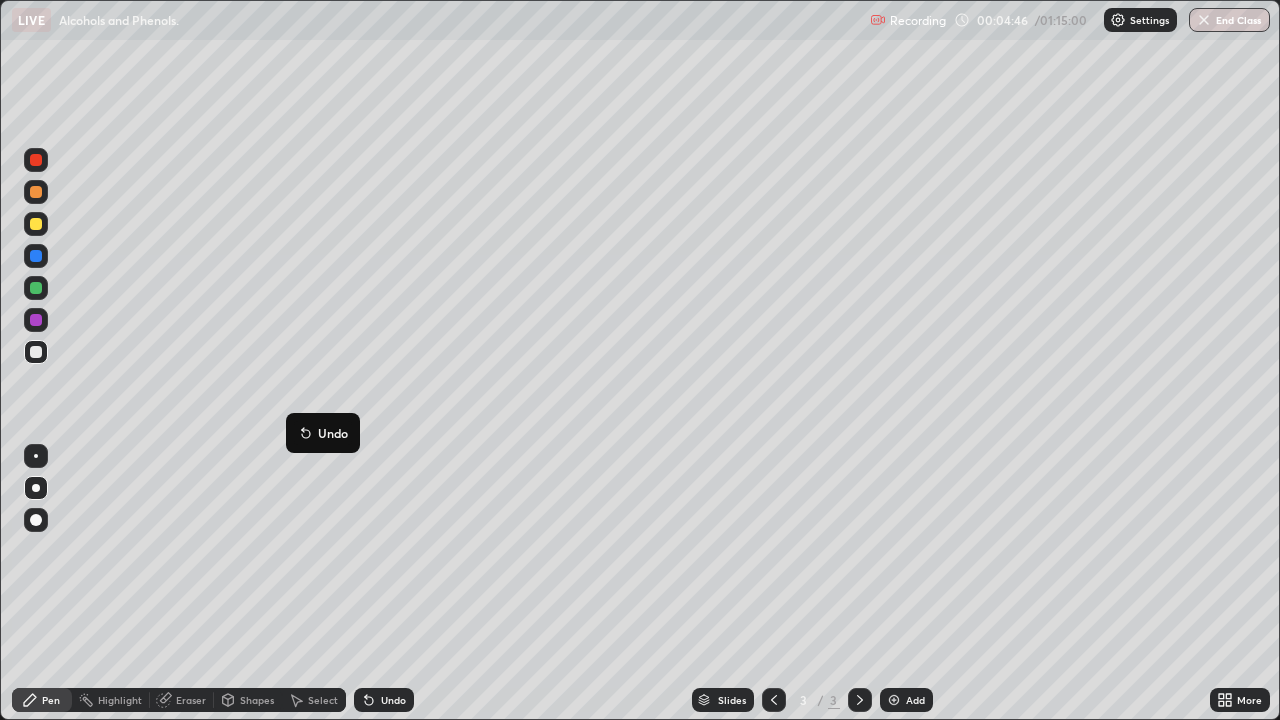 click on "Undo" at bounding box center (393, 700) 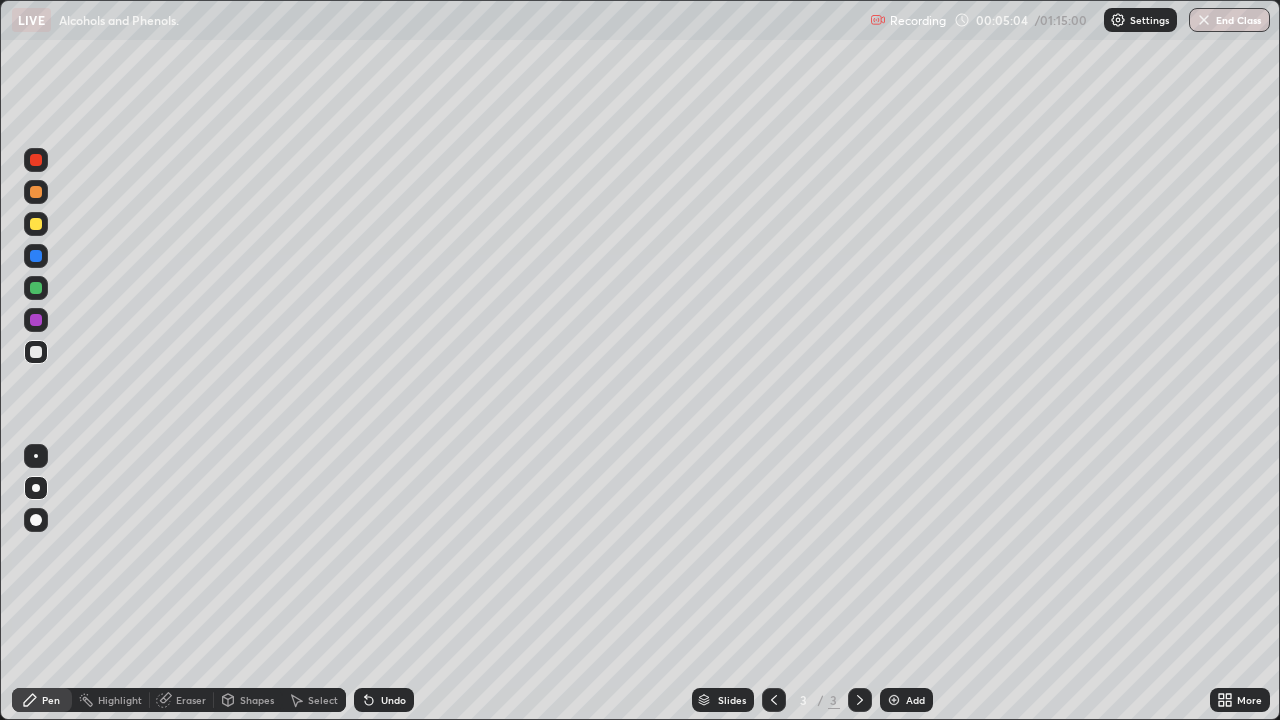 click on "Undo" at bounding box center (393, 700) 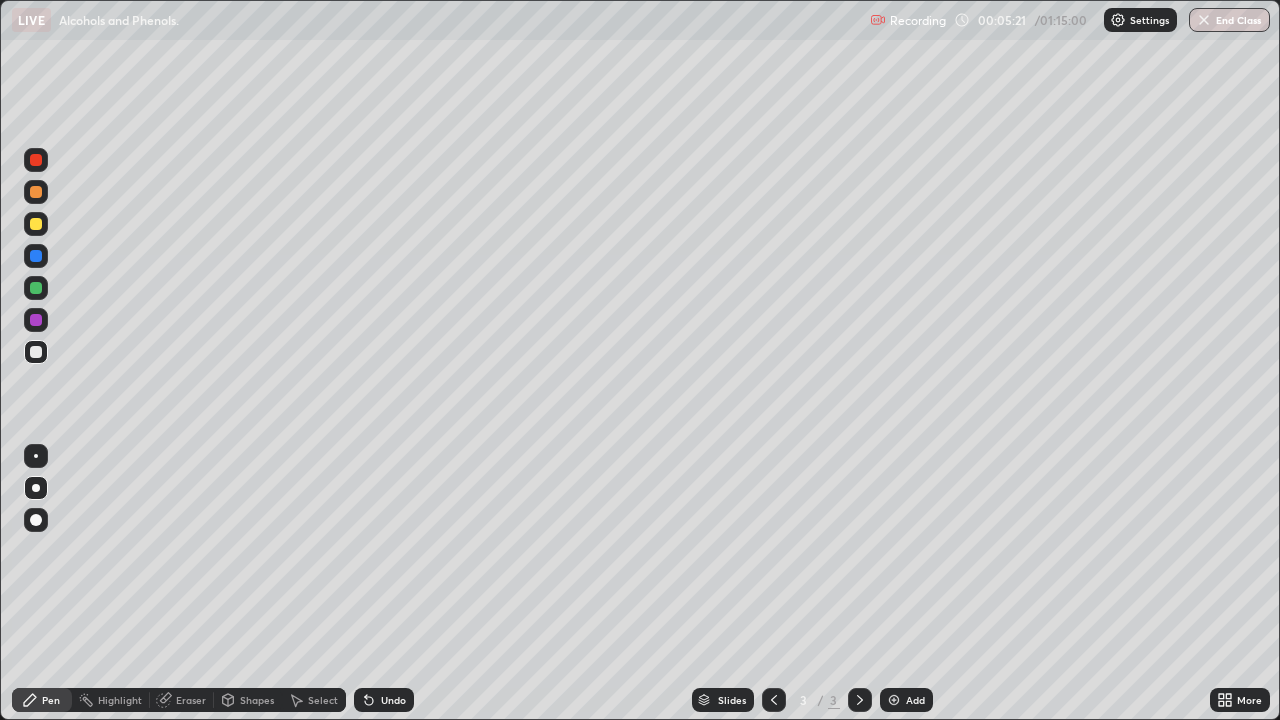 click at bounding box center [36, 224] 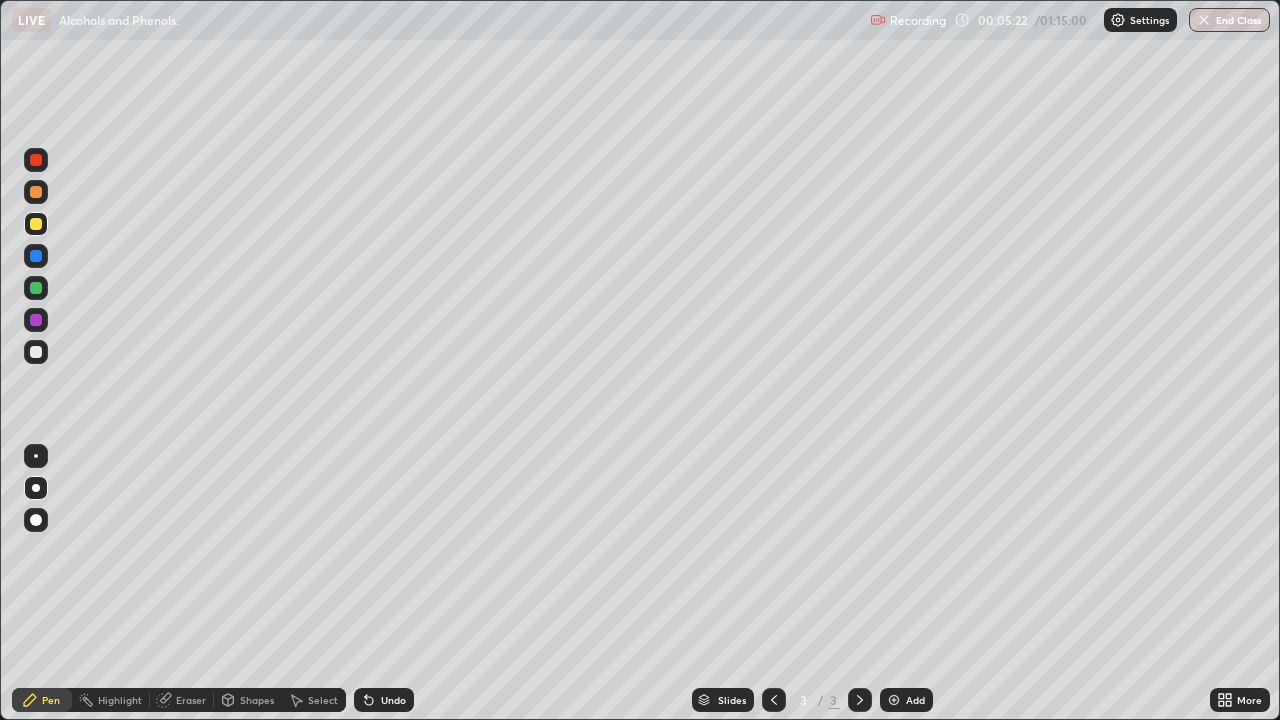 click at bounding box center (36, 192) 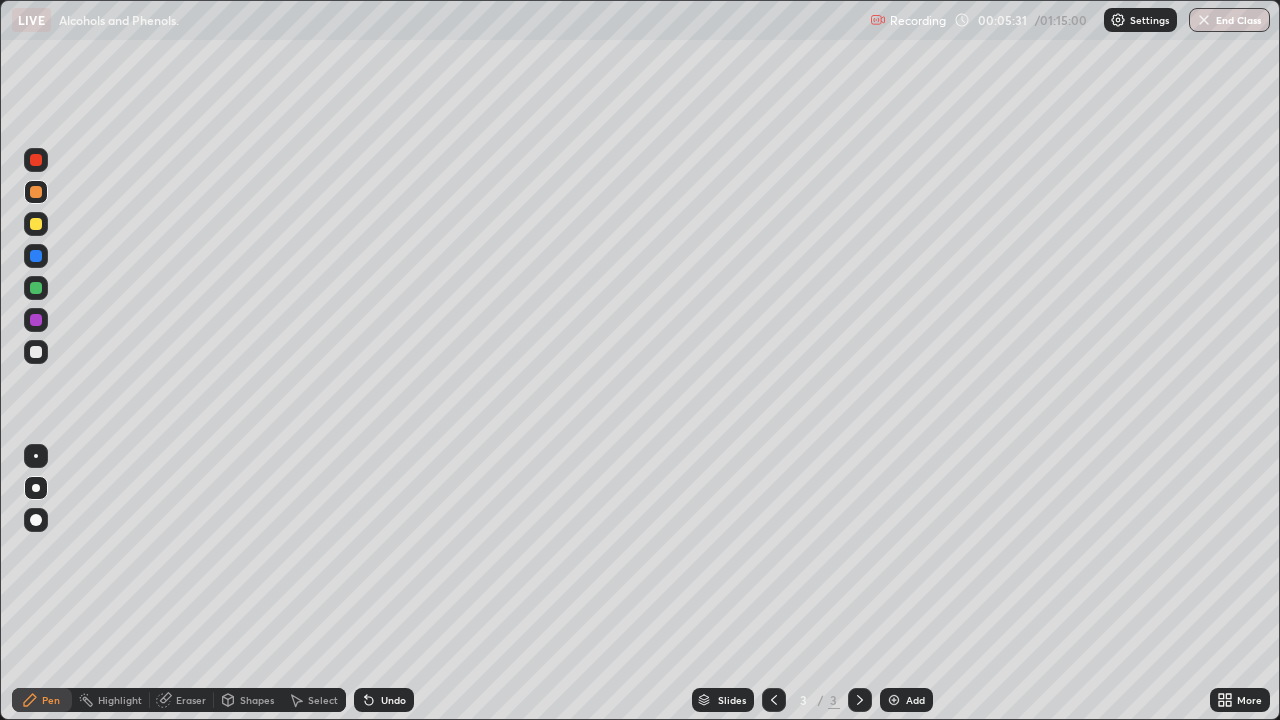 click on "Undo" at bounding box center [393, 700] 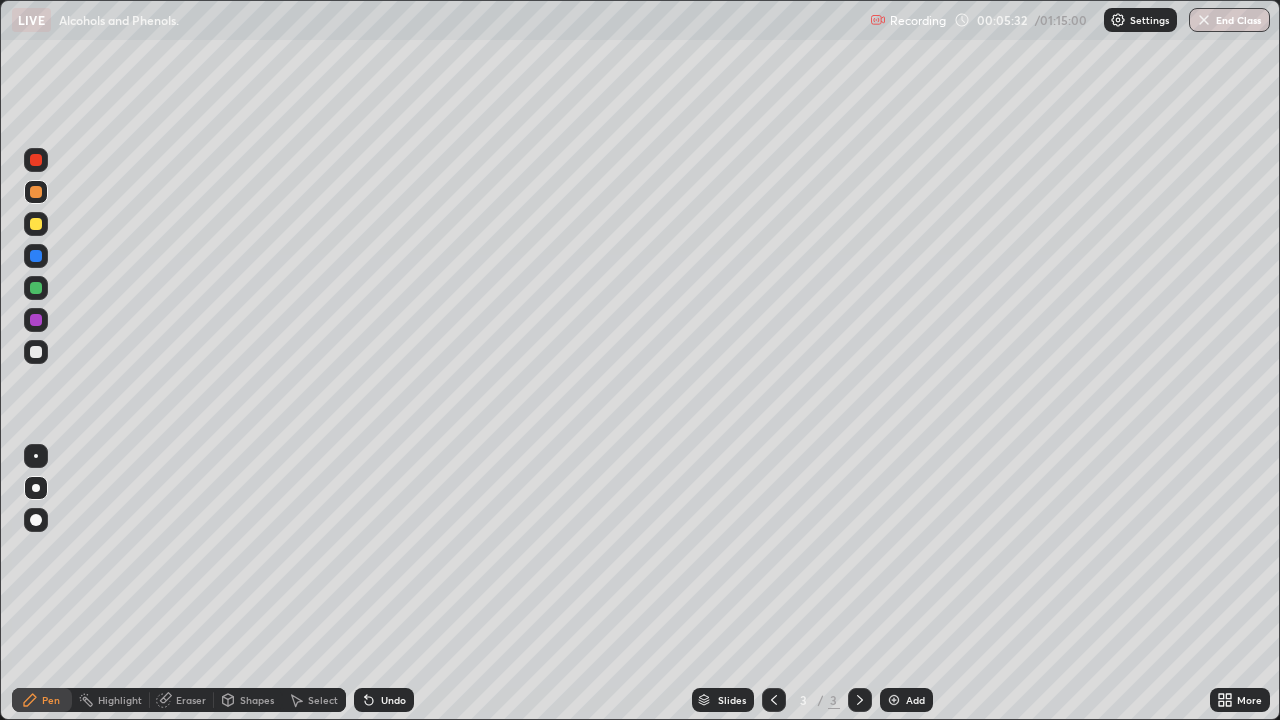 click on "Undo" at bounding box center (384, 700) 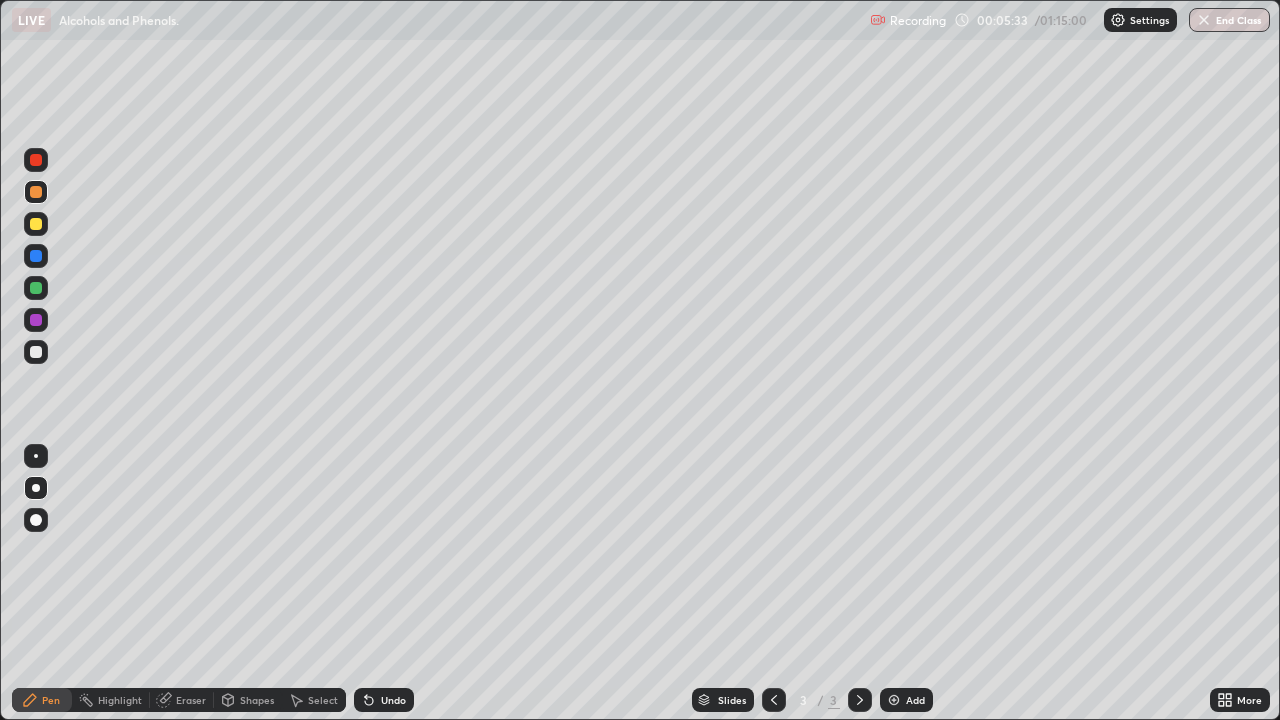 click on "Undo" at bounding box center (384, 700) 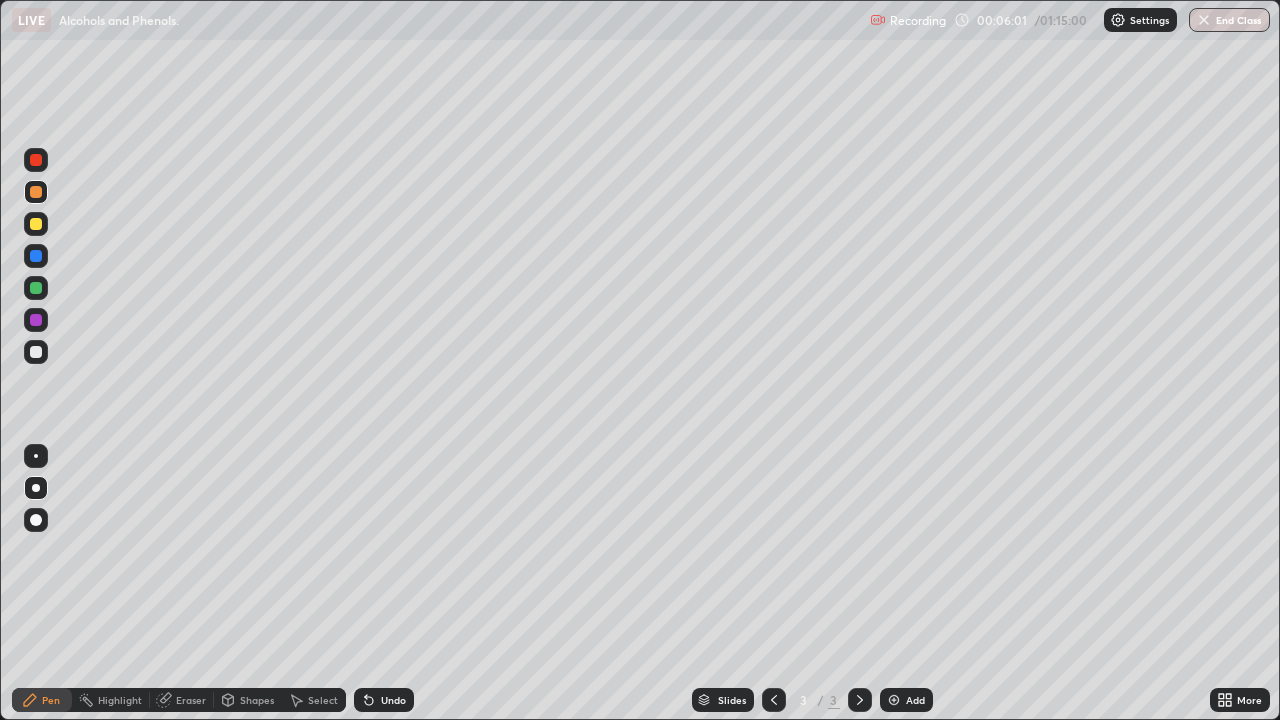 click at bounding box center [36, 352] 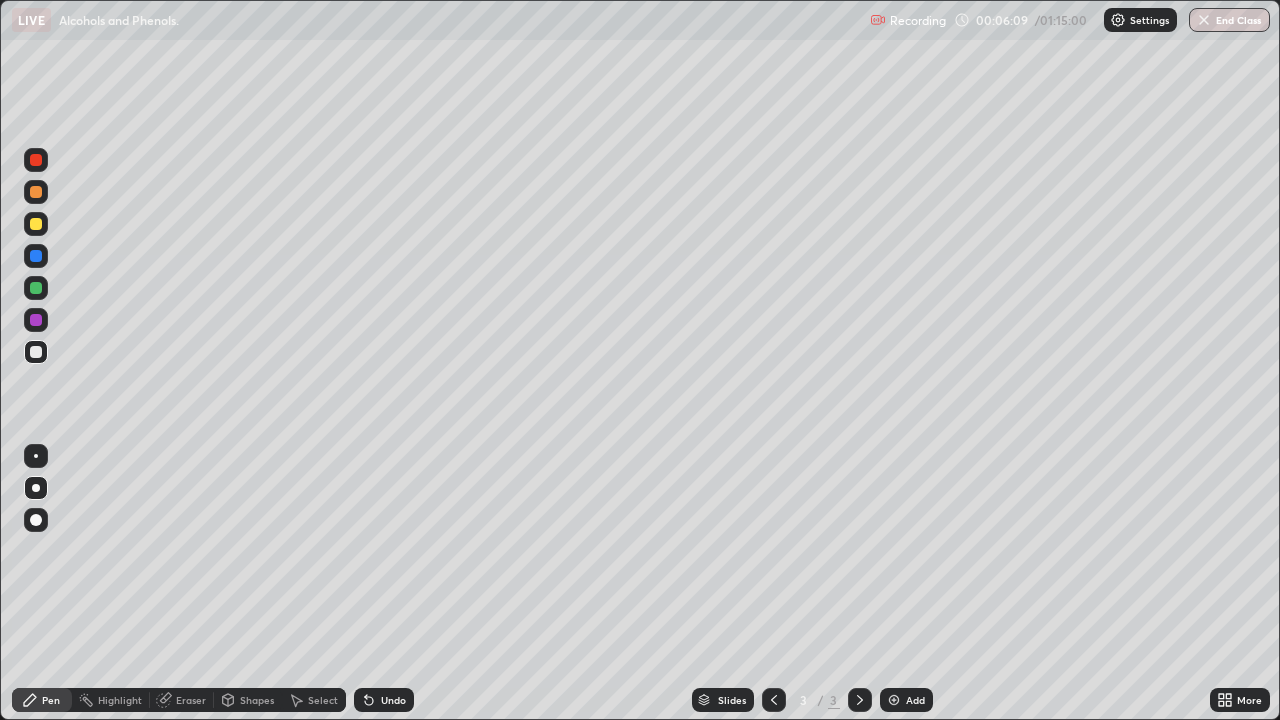 click at bounding box center (36, 192) 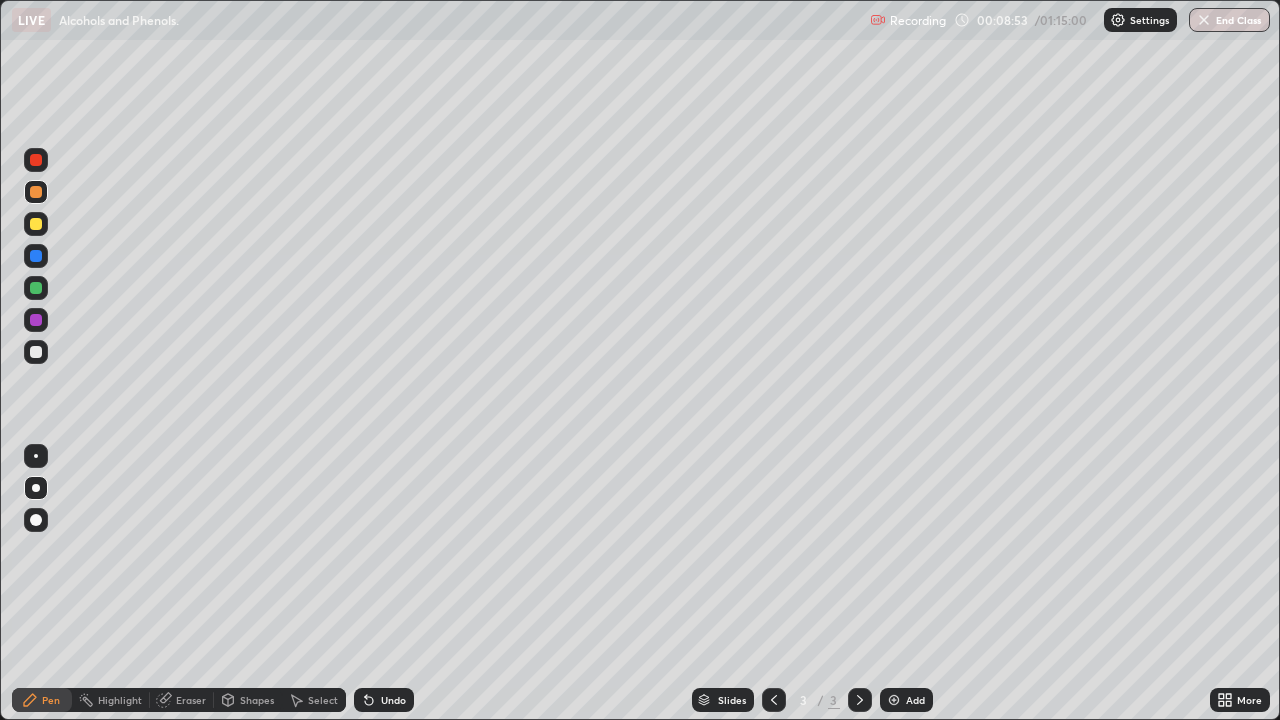 click at bounding box center (36, 288) 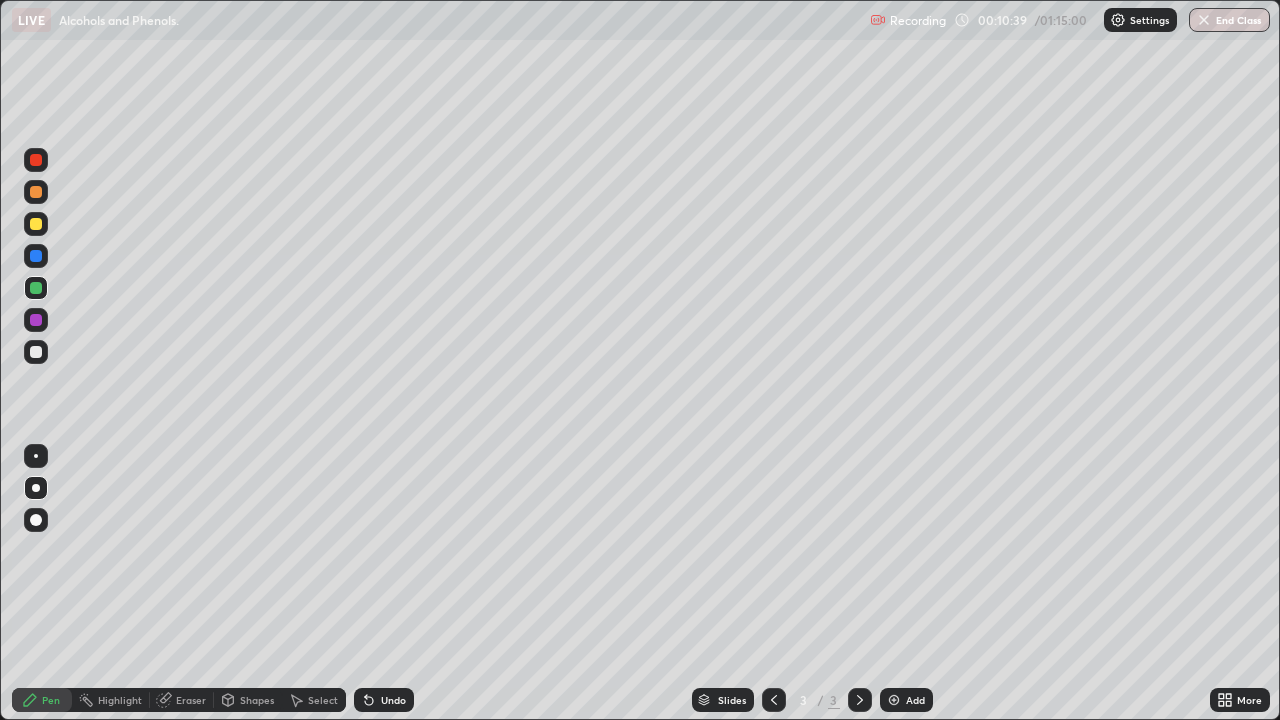 click at bounding box center (36, 352) 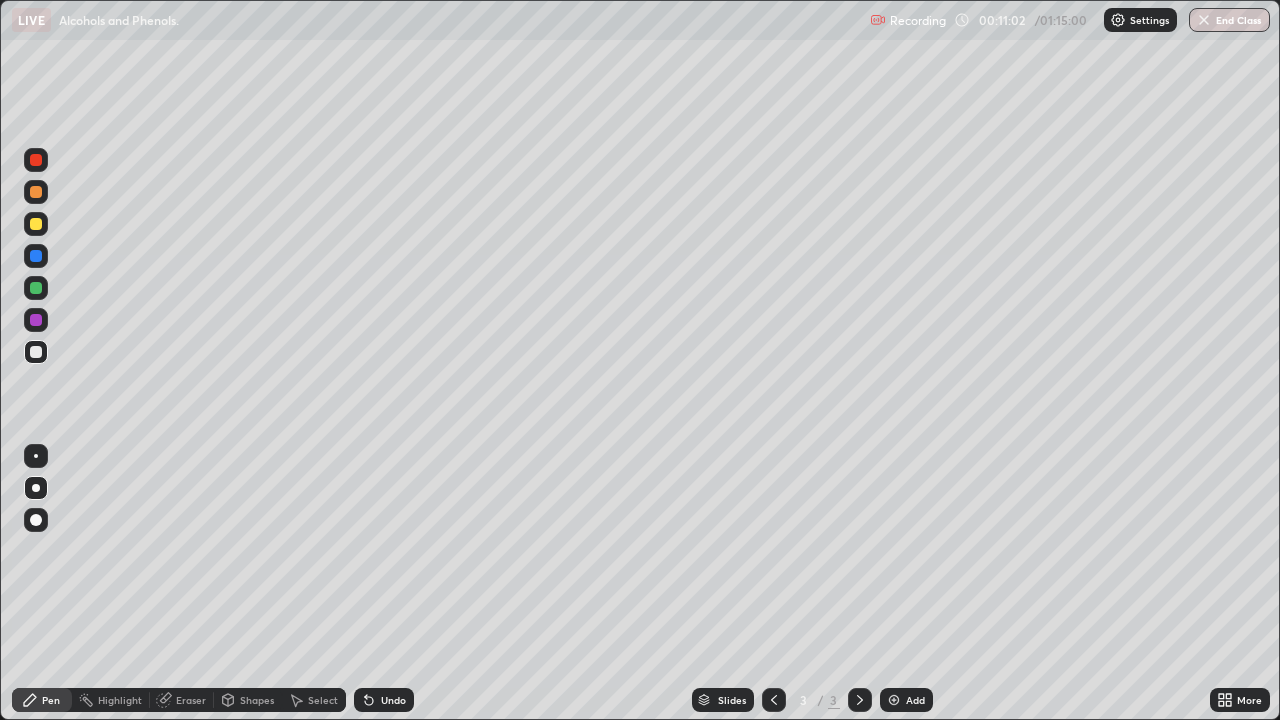 click on "Undo" at bounding box center (393, 700) 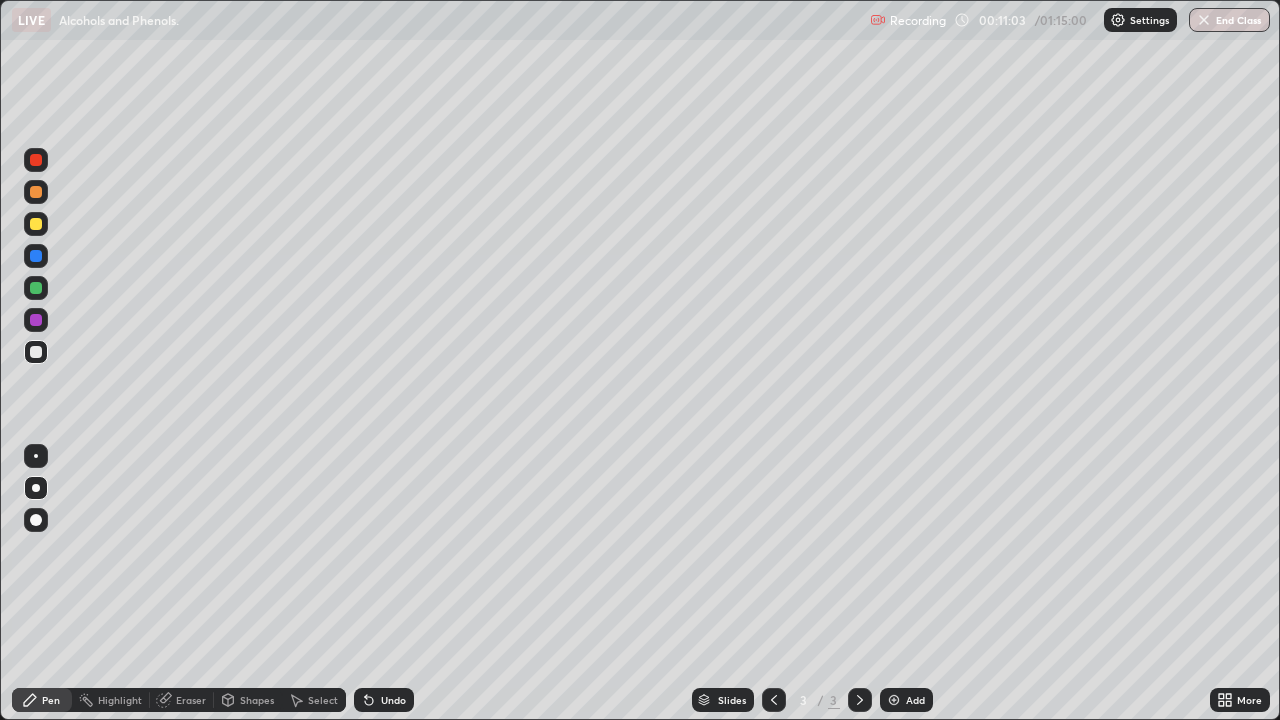 click on "Undo" at bounding box center (384, 700) 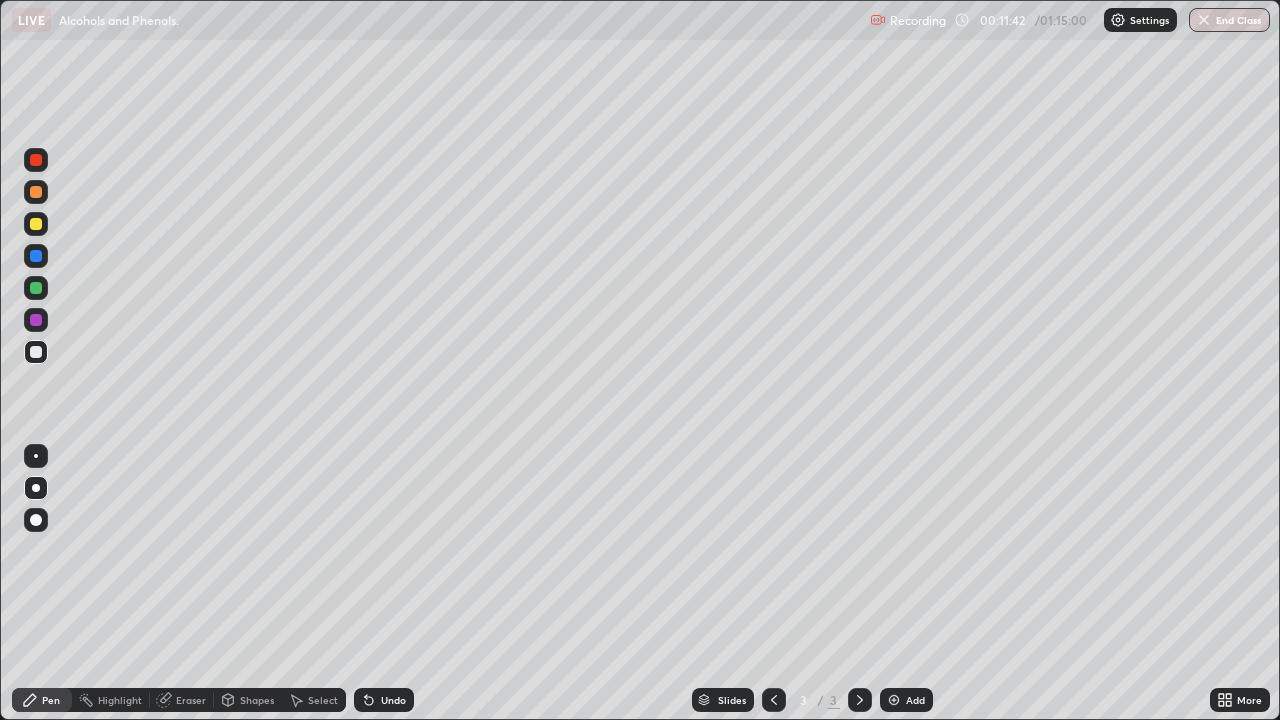 click on "Eraser" at bounding box center [191, 700] 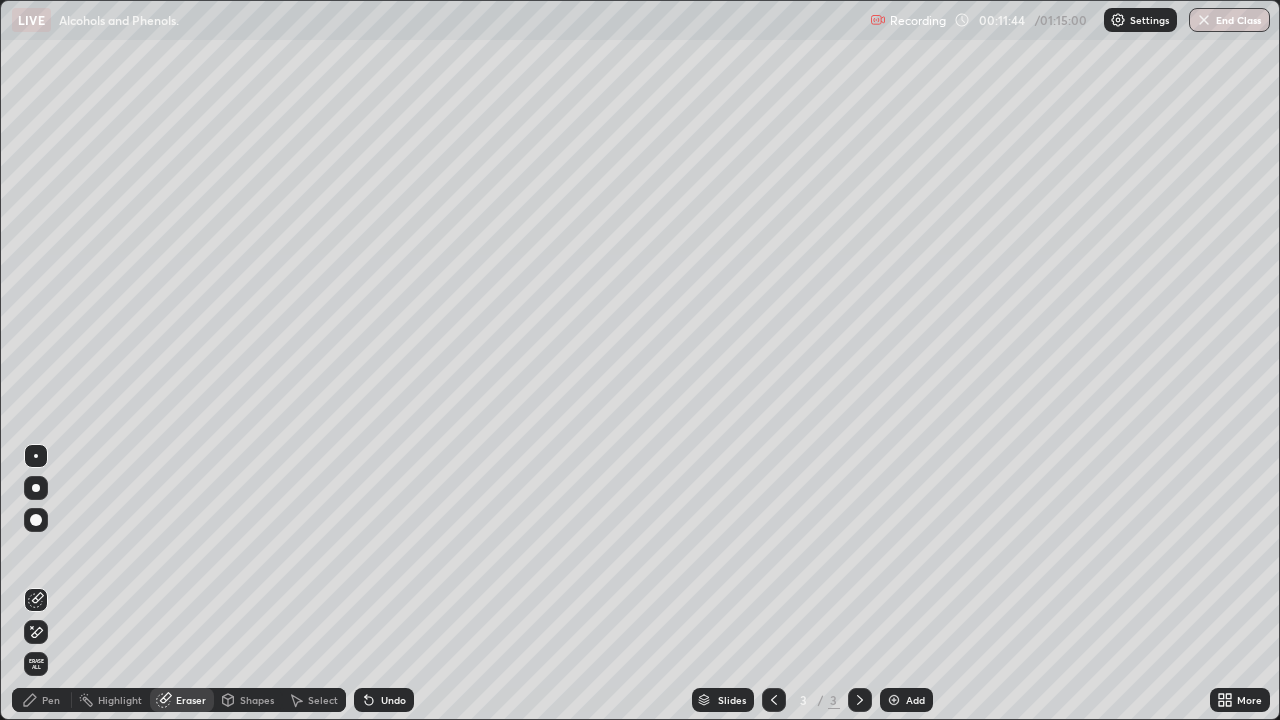 click on "Pen" at bounding box center [51, 700] 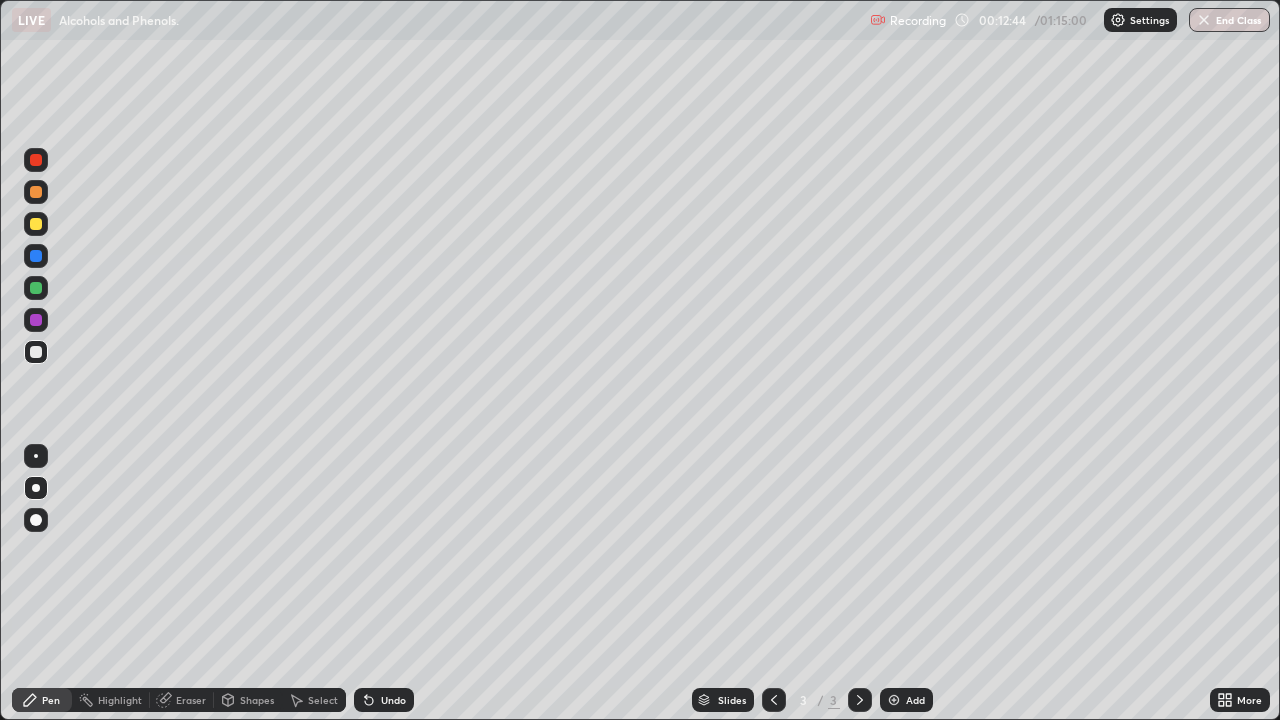 click on "Add" at bounding box center (915, 700) 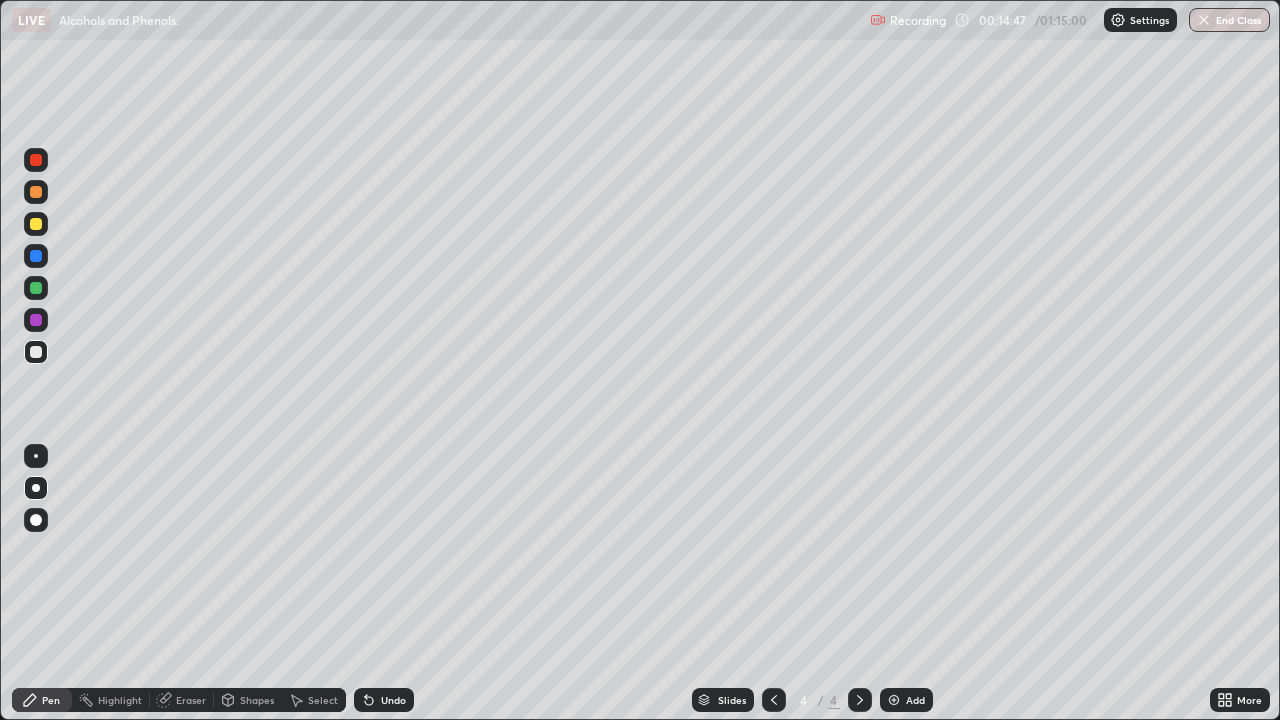 click at bounding box center [774, 700] 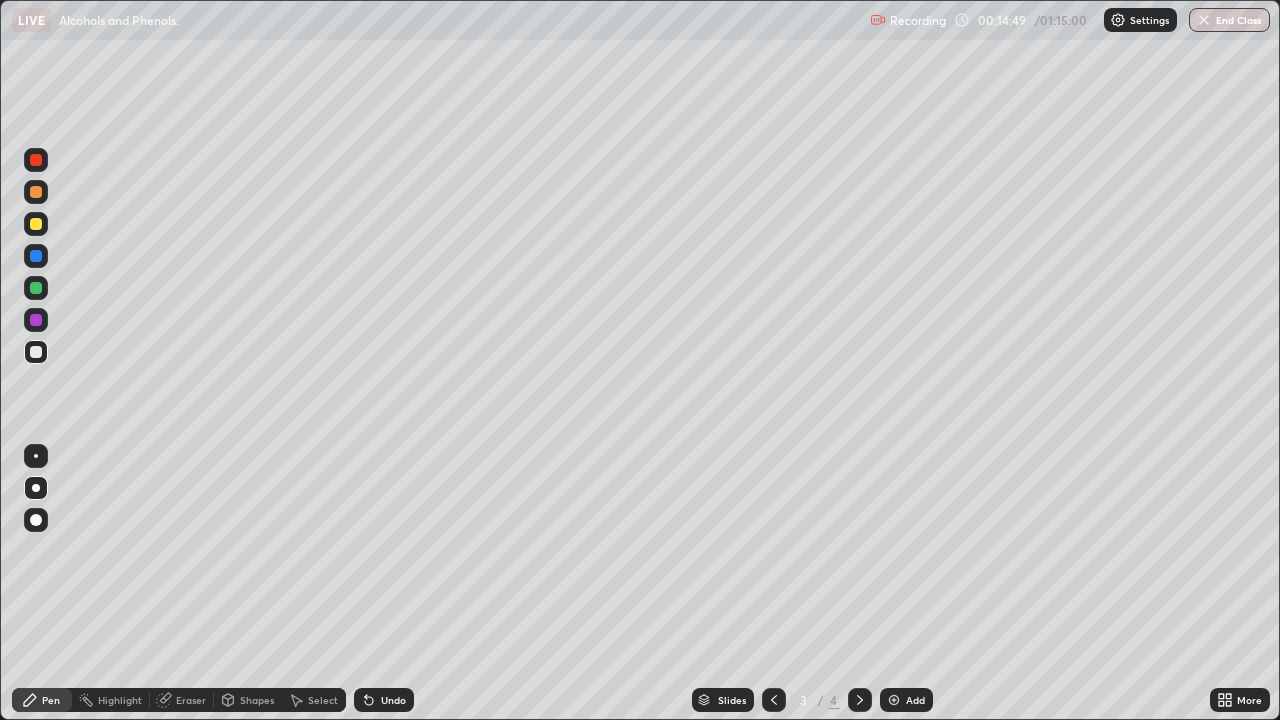 click 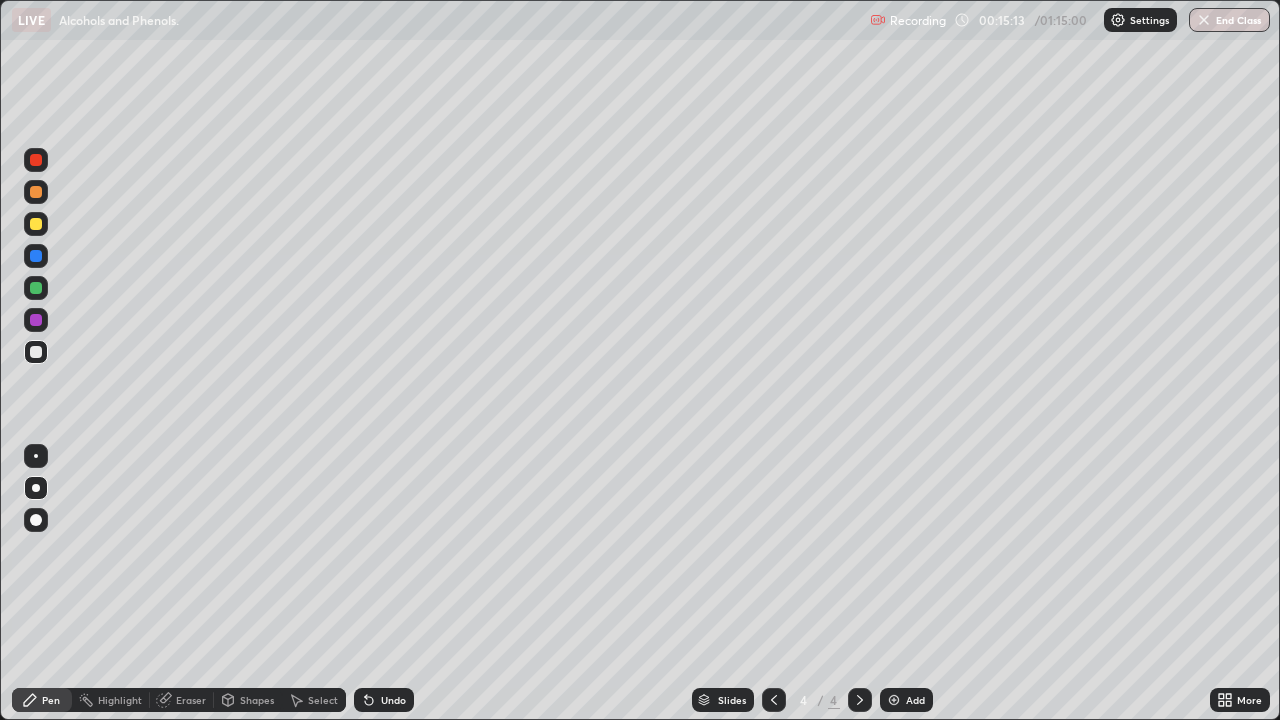 click at bounding box center [36, 224] 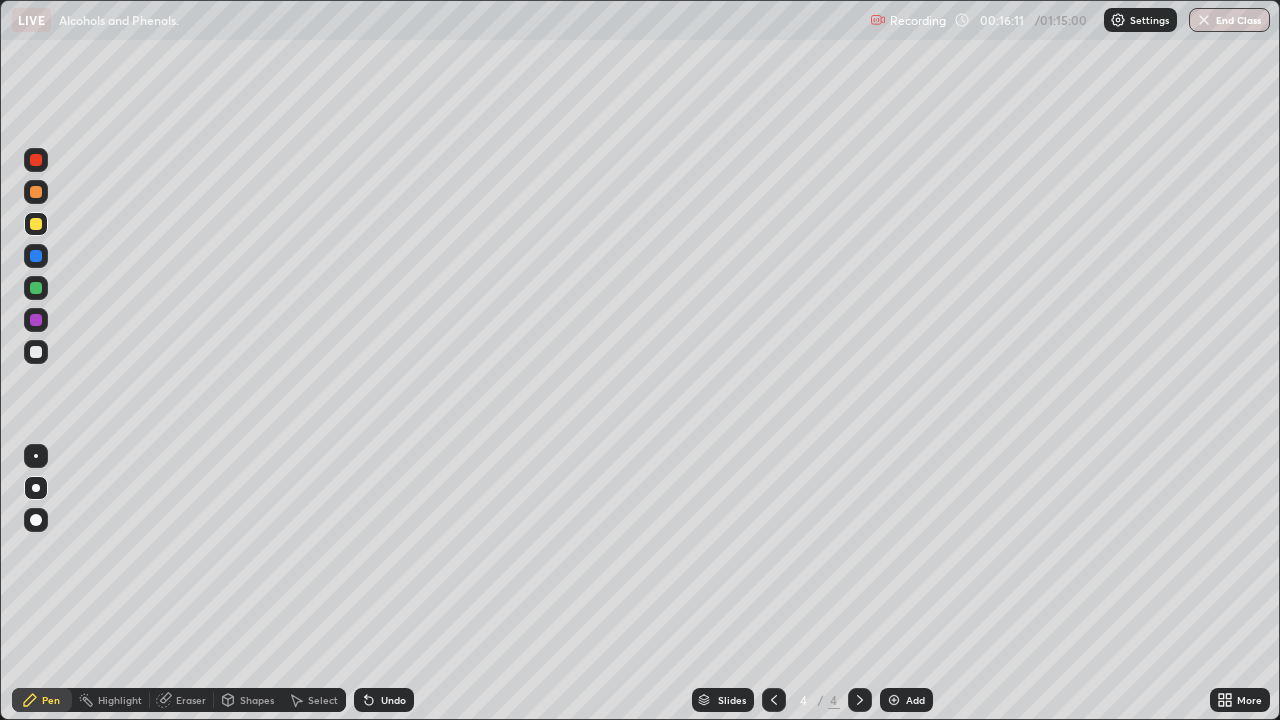 click at bounding box center (36, 352) 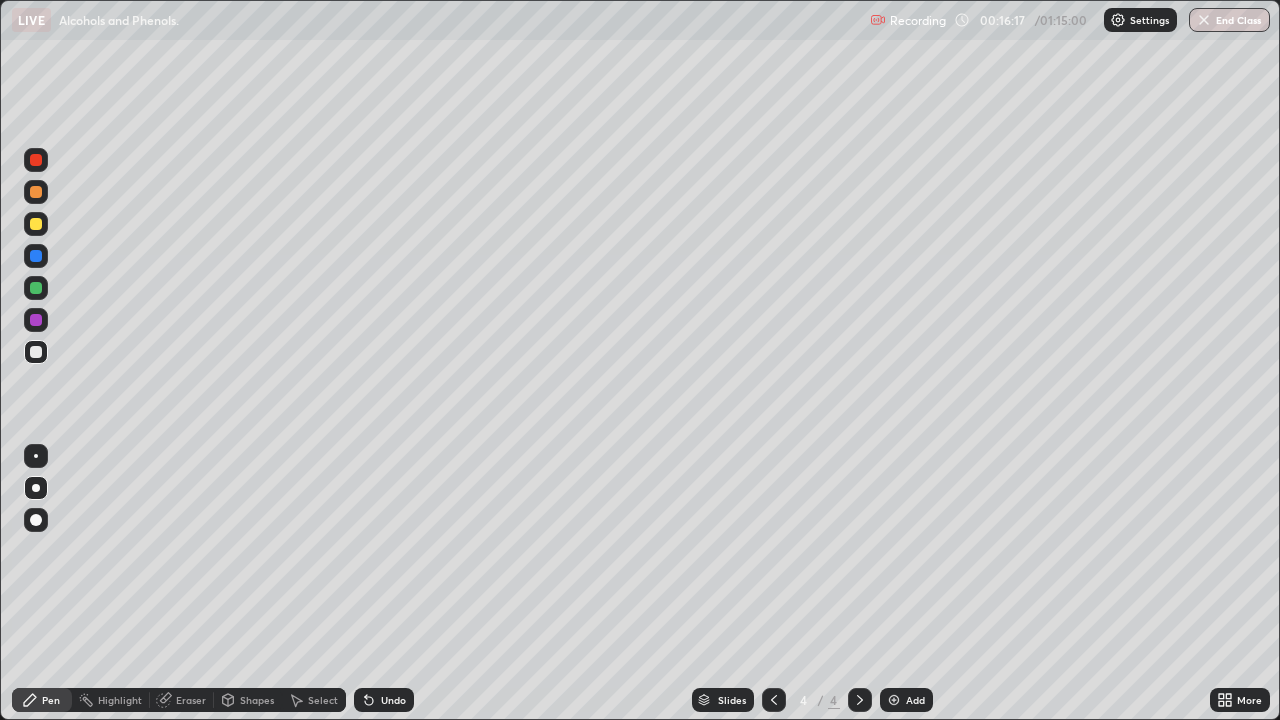 click at bounding box center [36, 224] 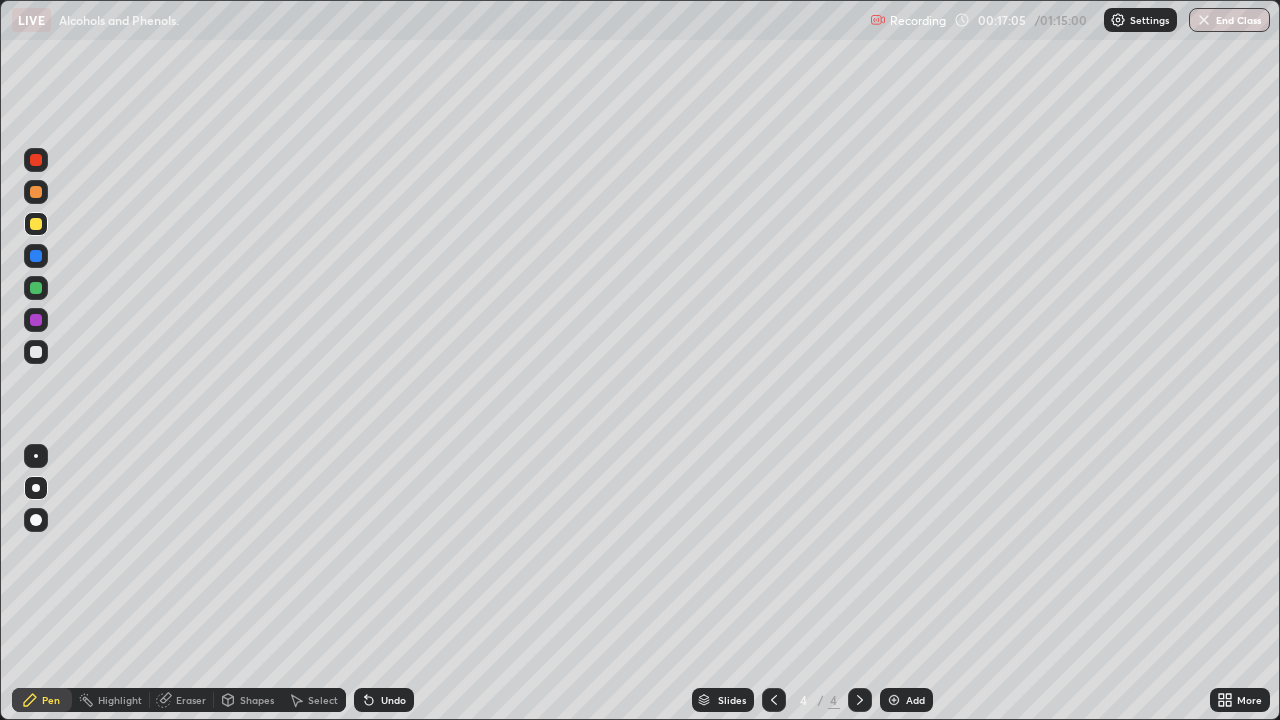 click at bounding box center (36, 352) 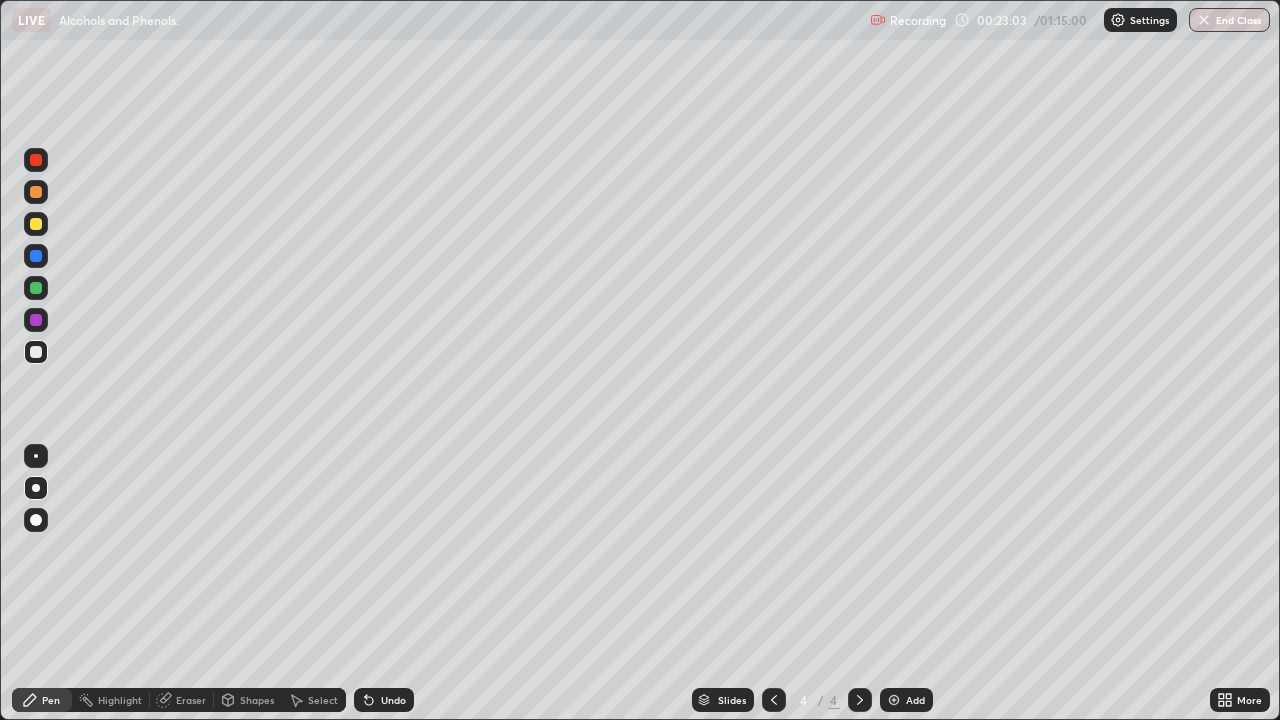 click at bounding box center (894, 700) 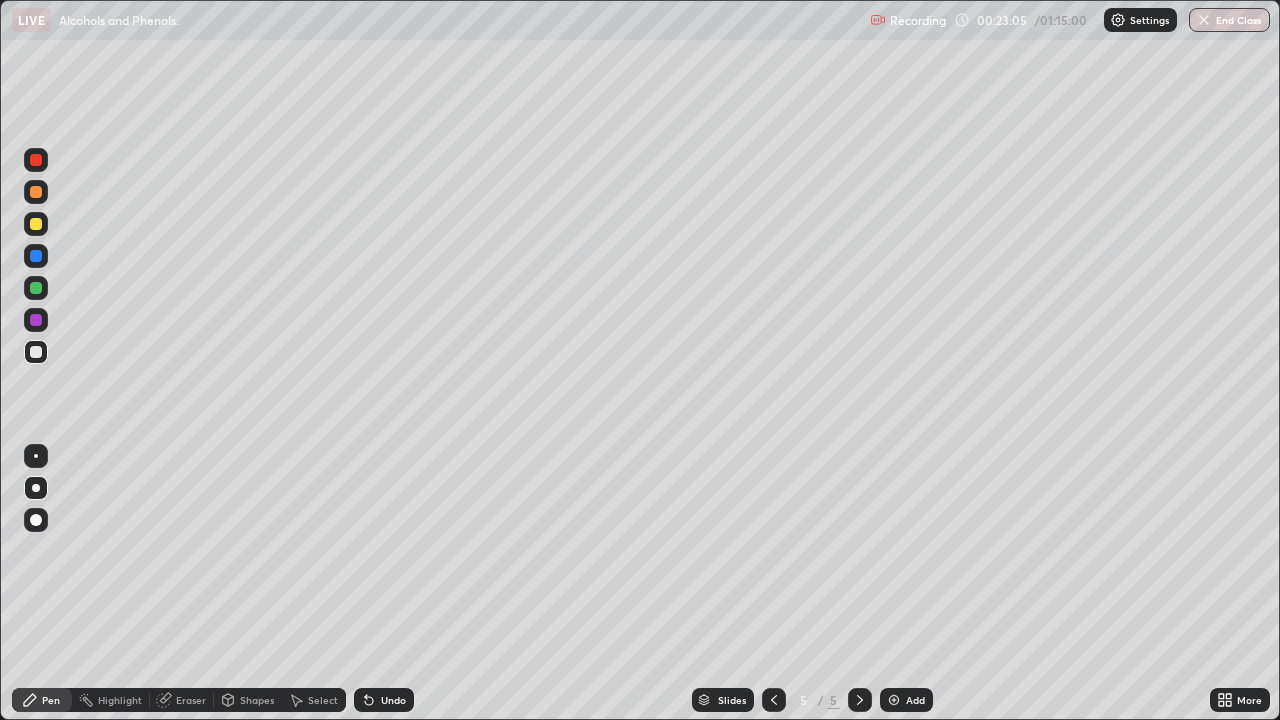 click at bounding box center [36, 224] 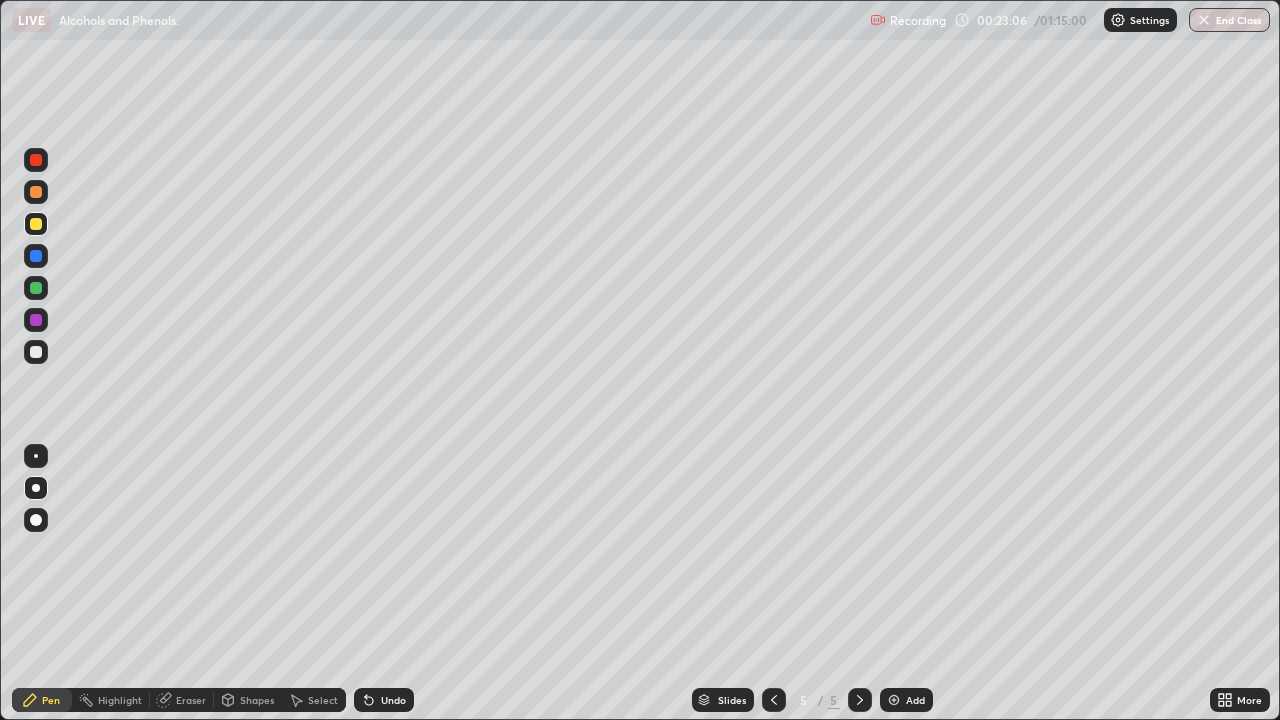 click at bounding box center [36, 192] 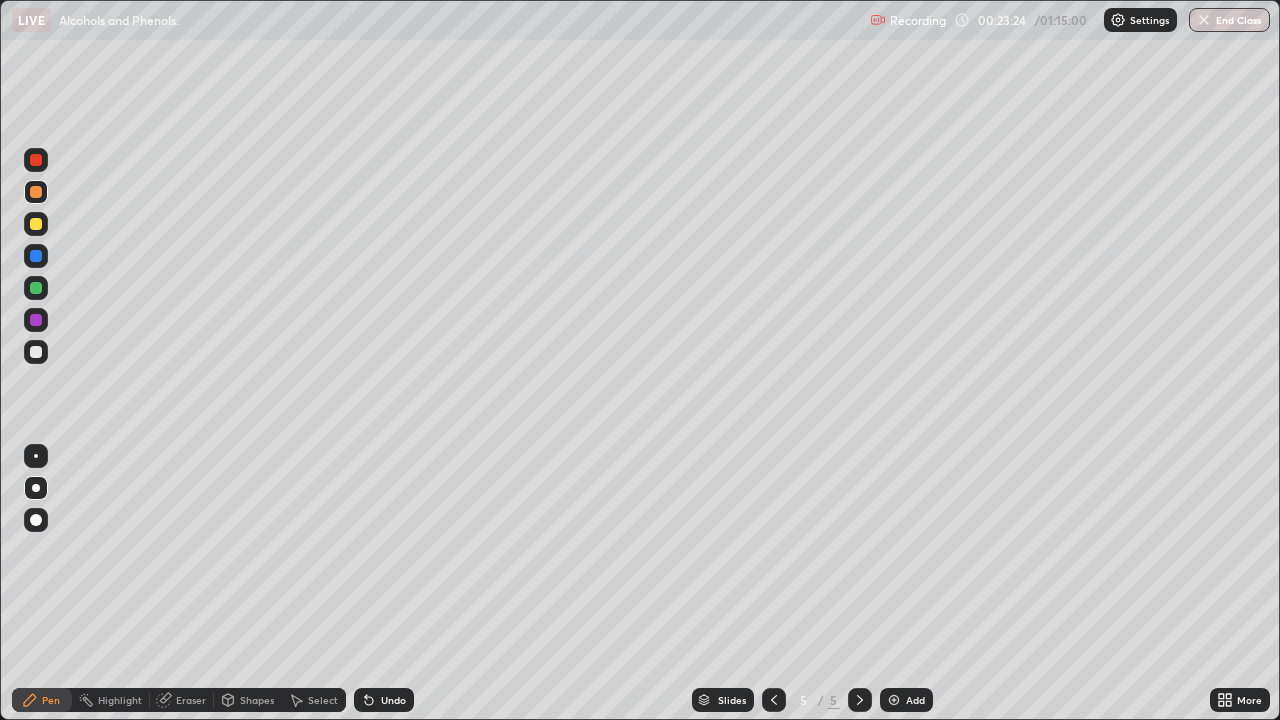 click at bounding box center (36, 352) 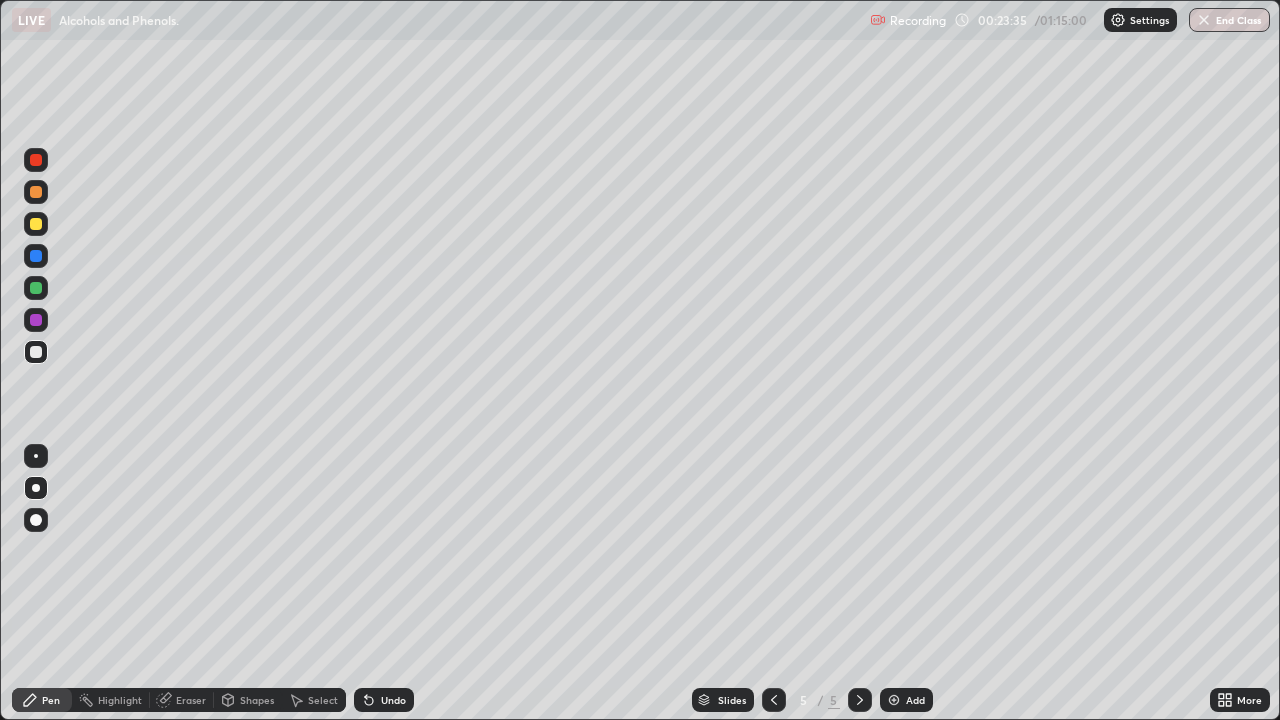 click at bounding box center [36, 224] 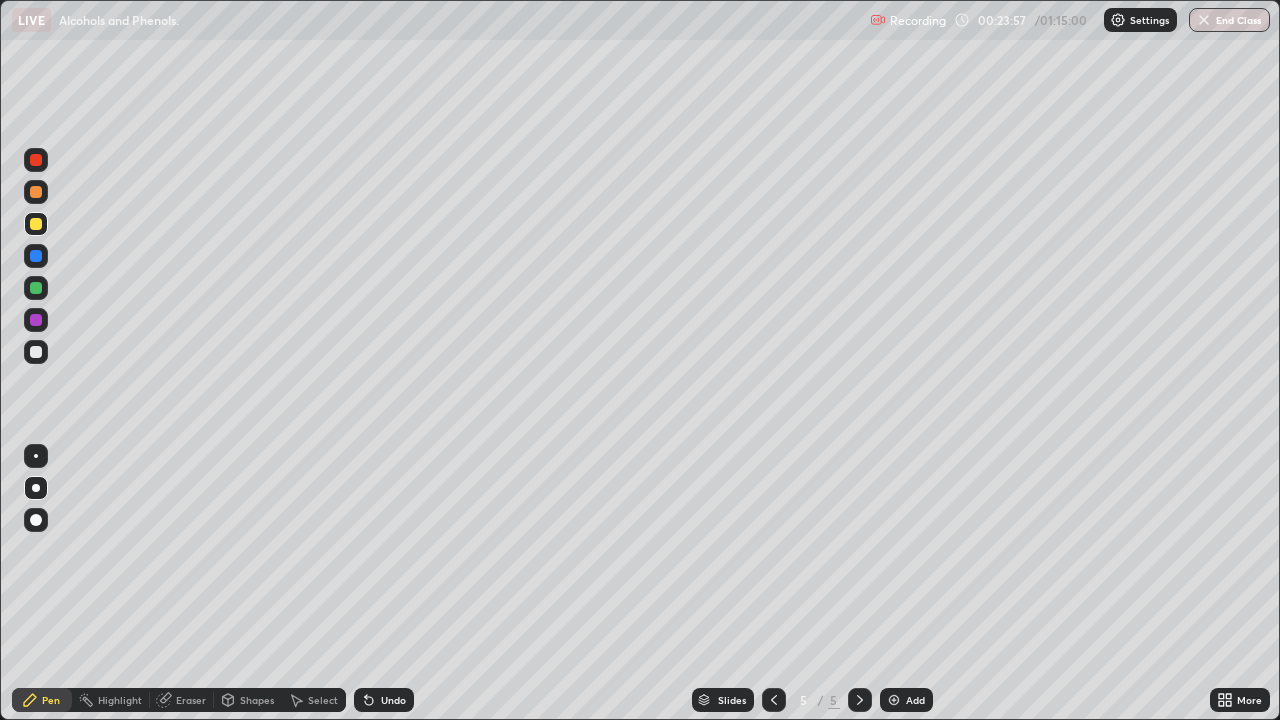 click on "Undo" at bounding box center (393, 700) 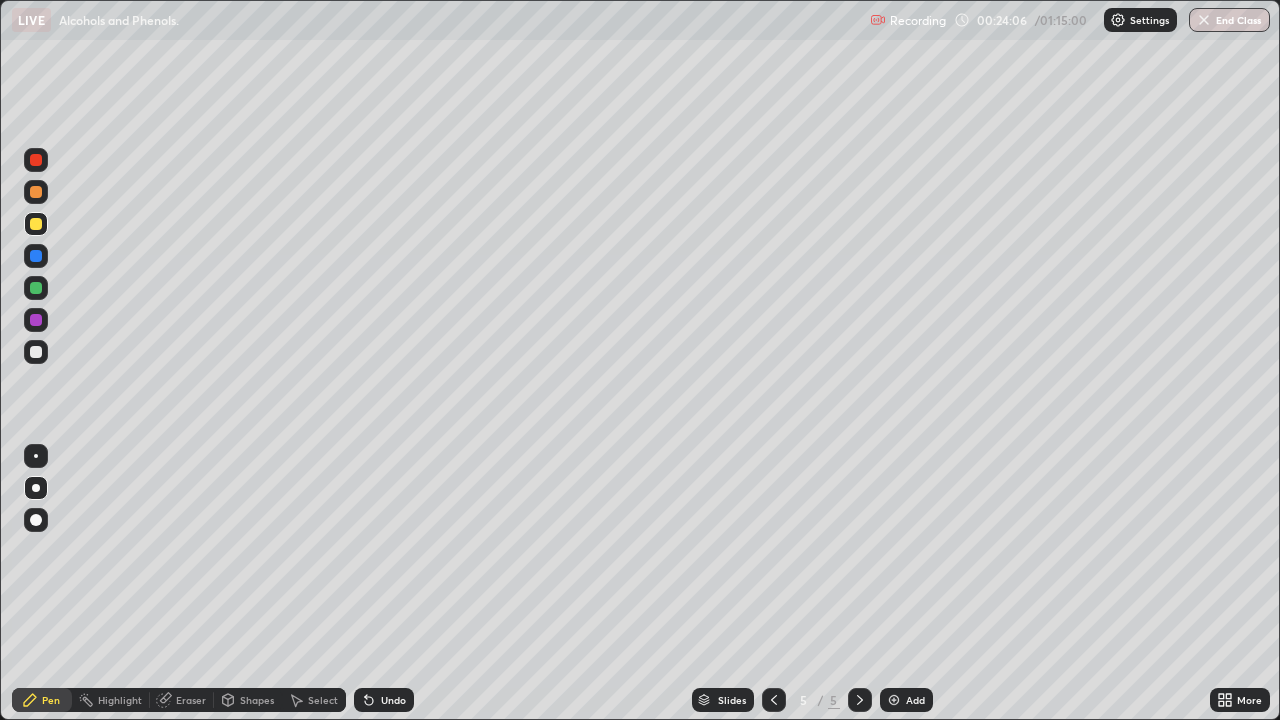 click on "Undo" at bounding box center [393, 700] 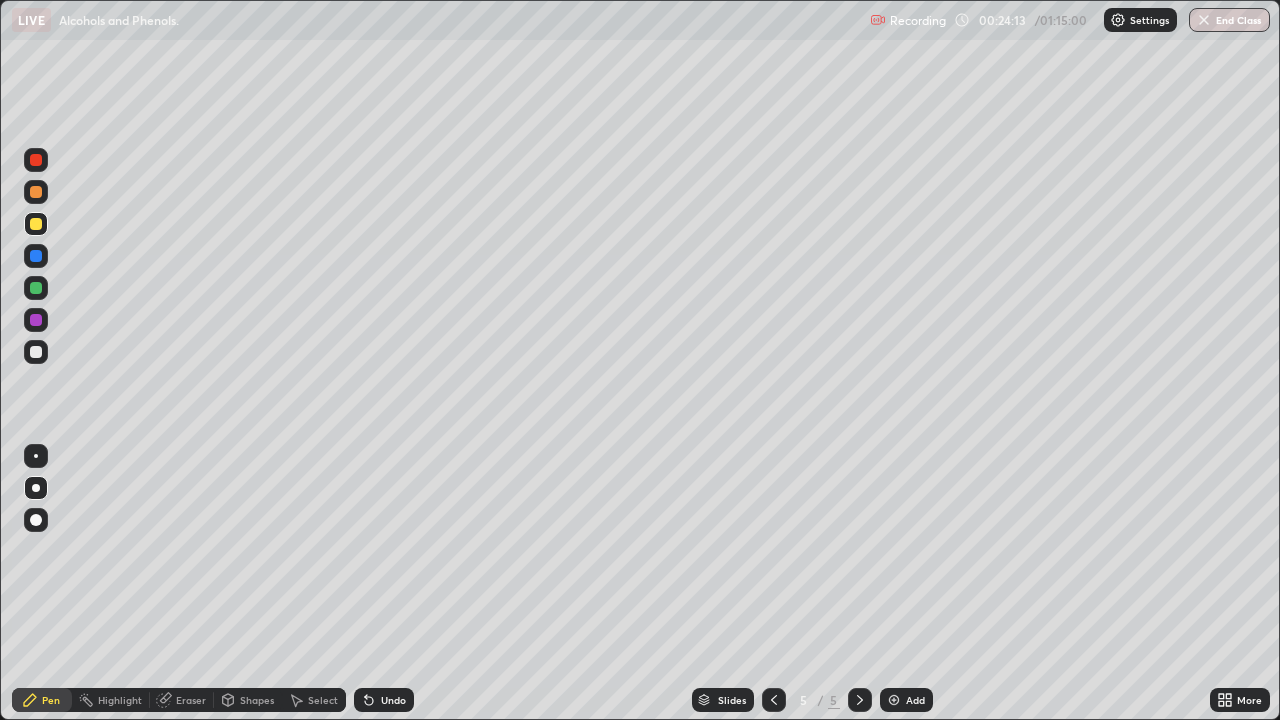 click at bounding box center [36, 352] 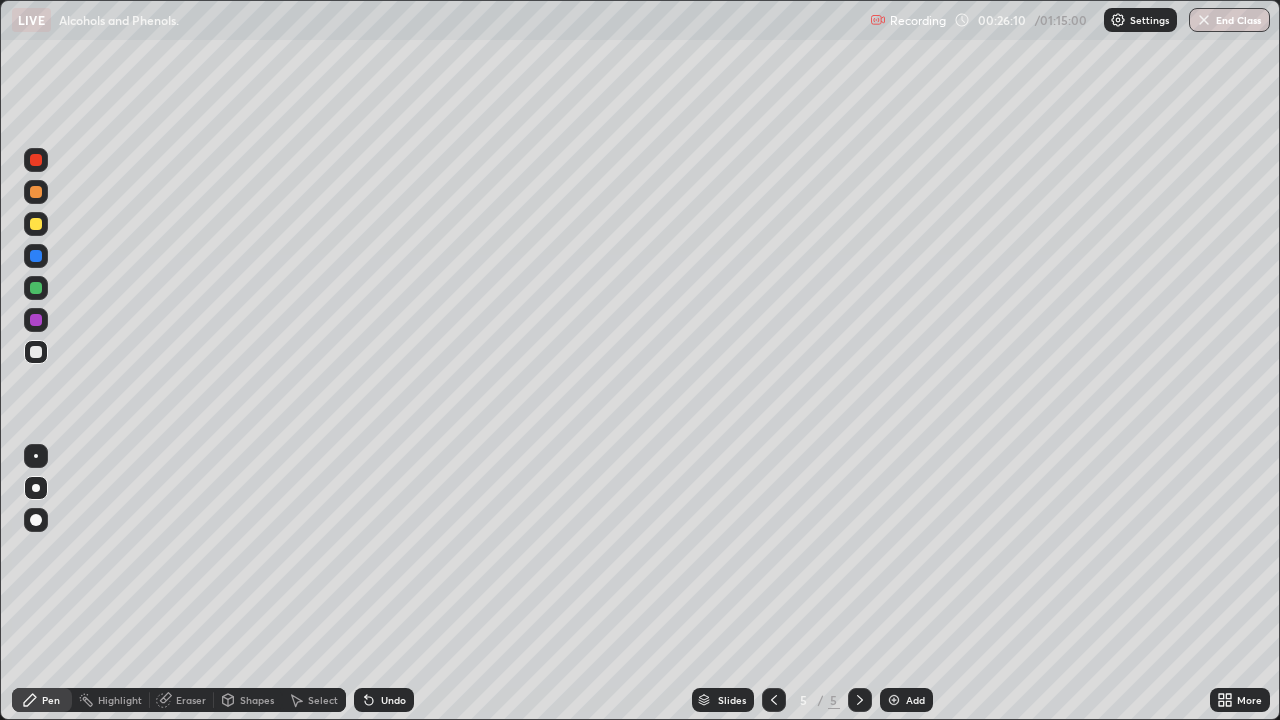 click on "Undo" at bounding box center [384, 700] 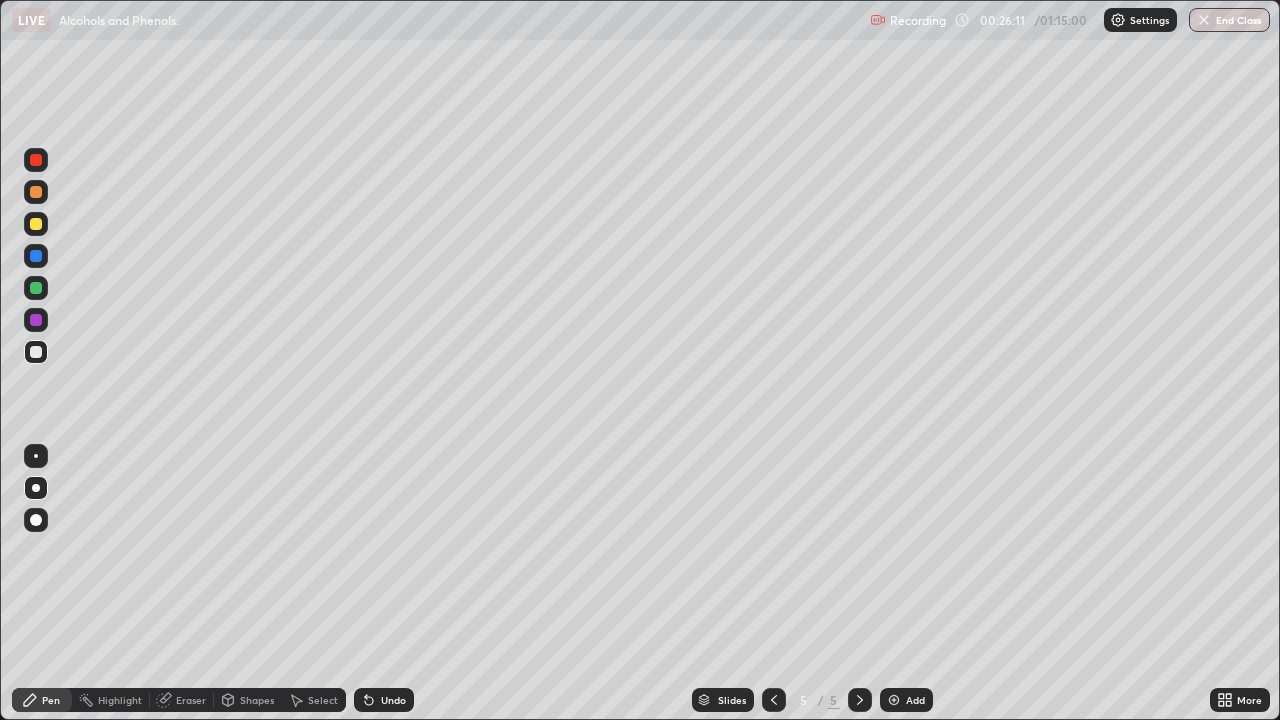 click on "Undo" at bounding box center (393, 700) 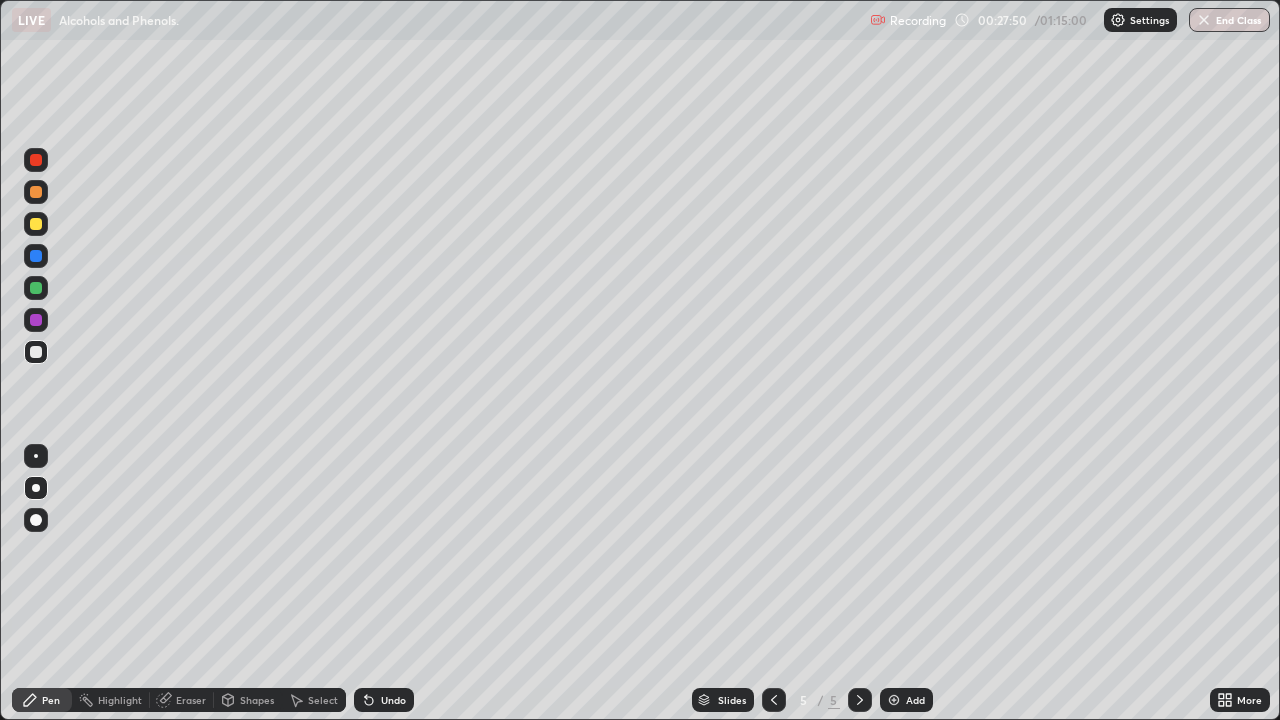 click at bounding box center (36, 224) 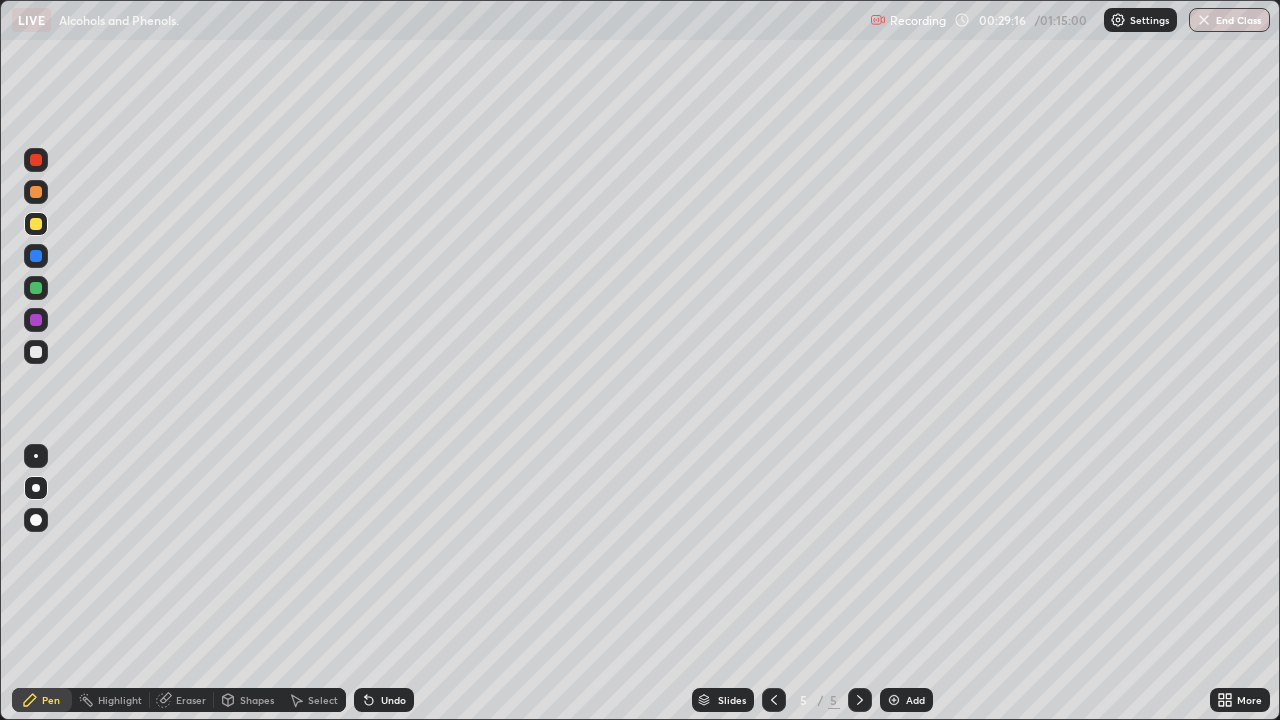 click on "Undo" at bounding box center [393, 700] 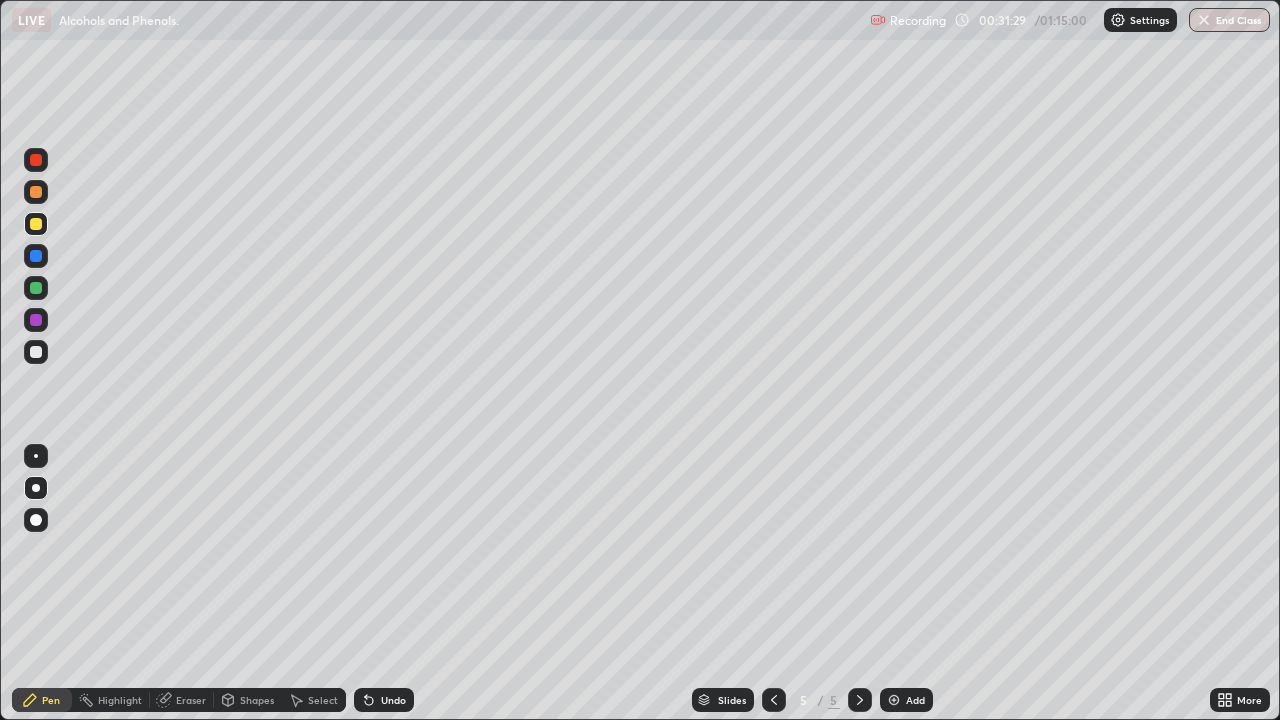 click on "Add" at bounding box center (906, 700) 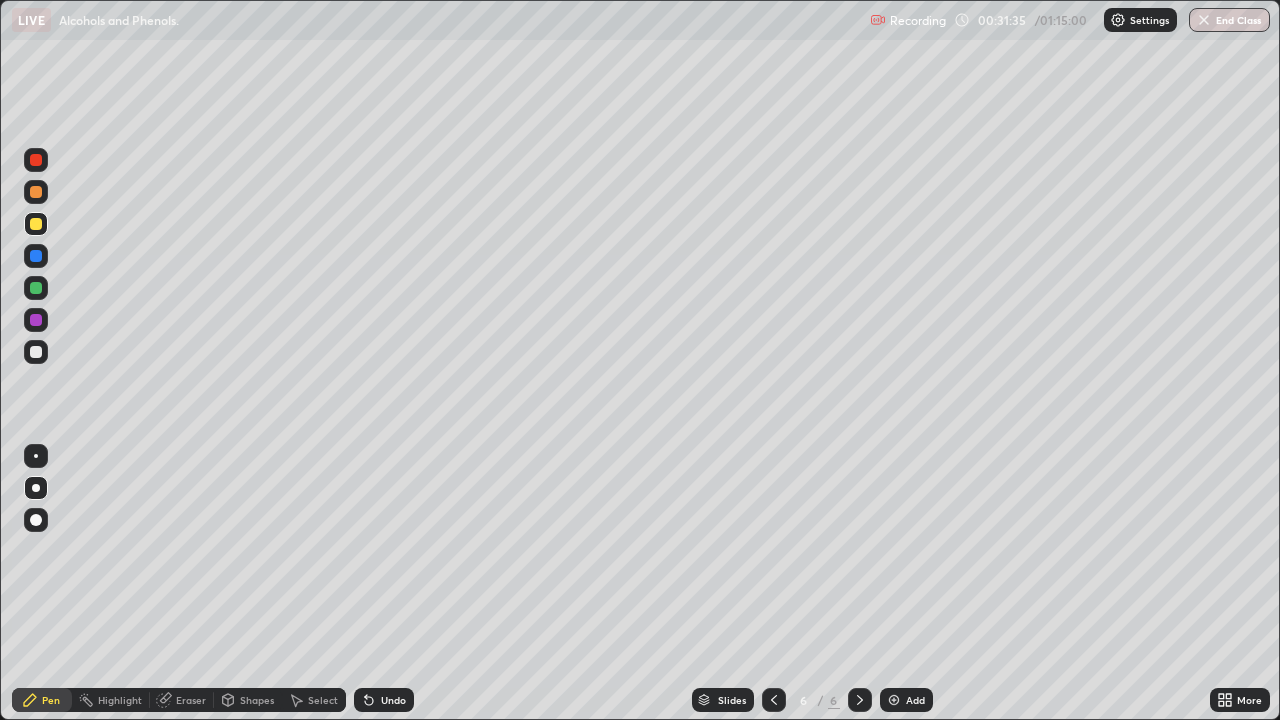 click 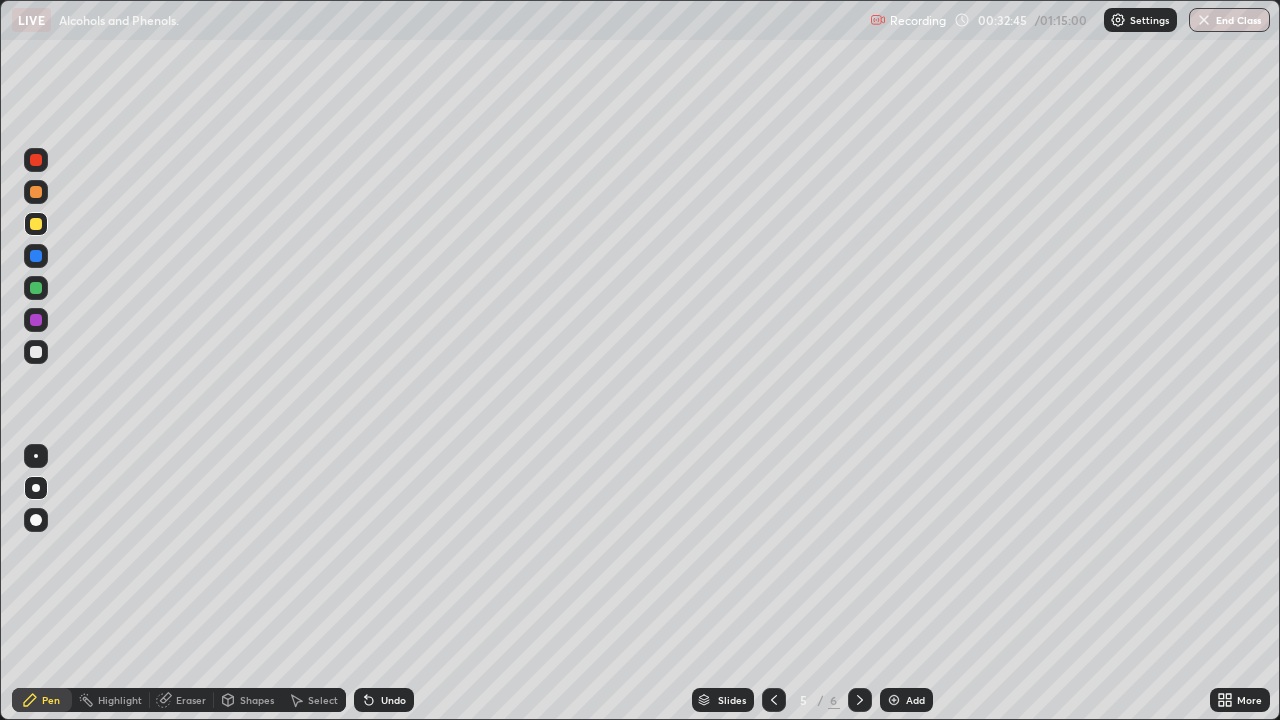 click 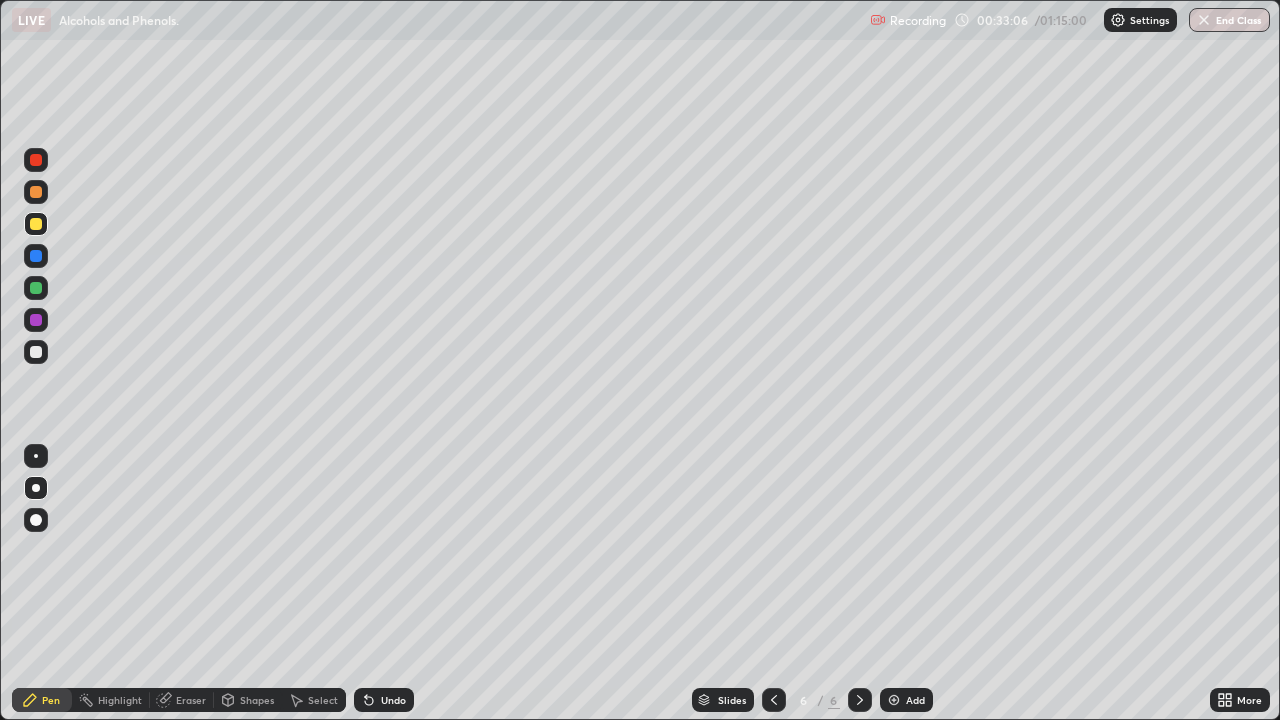 click at bounding box center [36, 352] 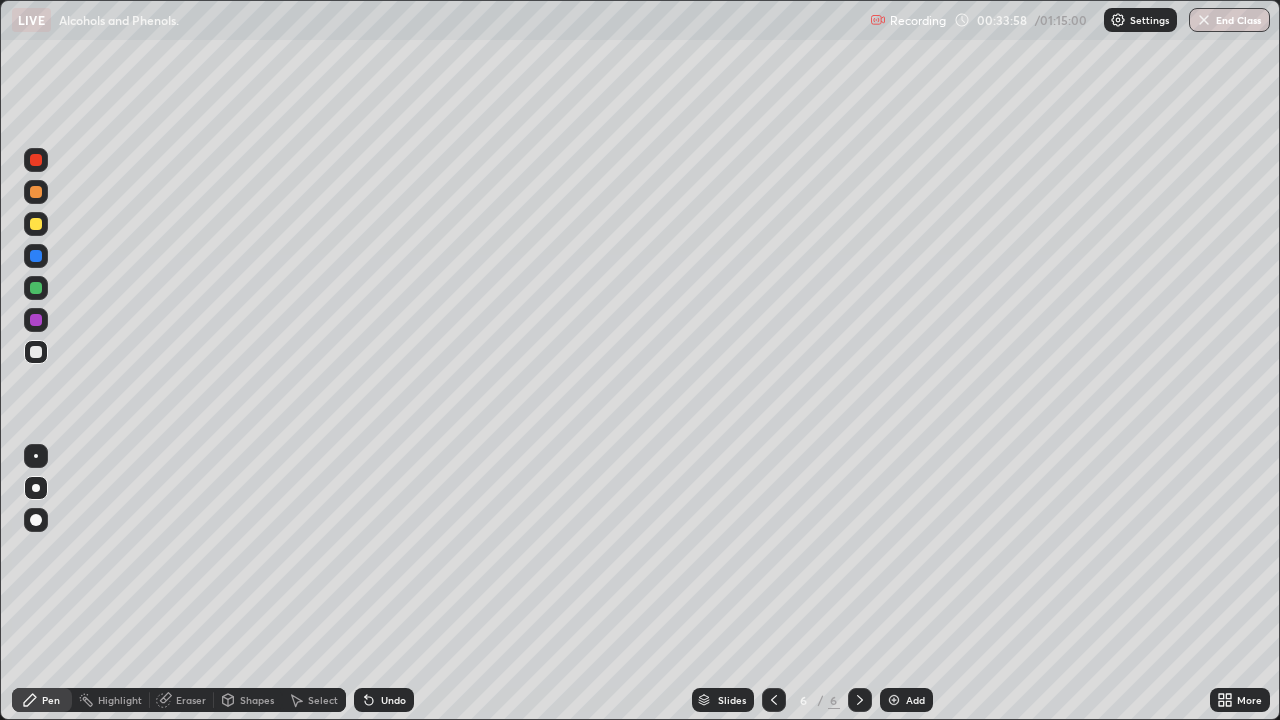 click at bounding box center [36, 224] 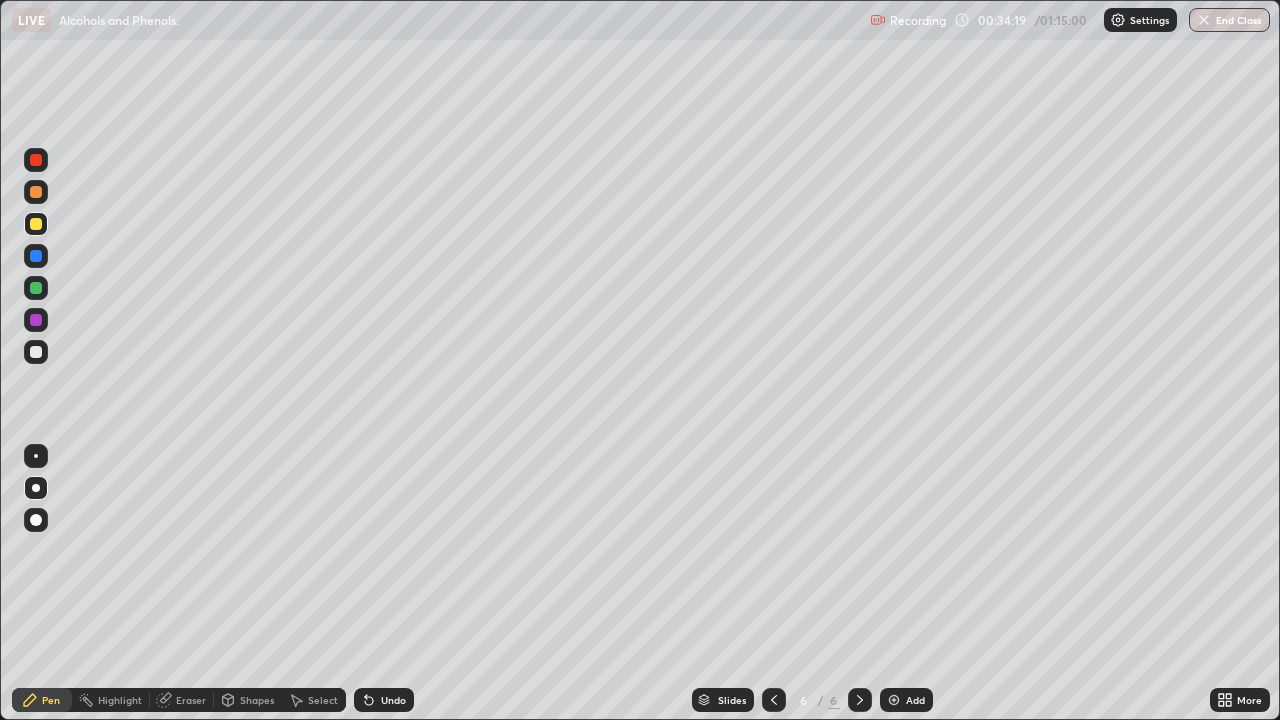 click at bounding box center [36, 352] 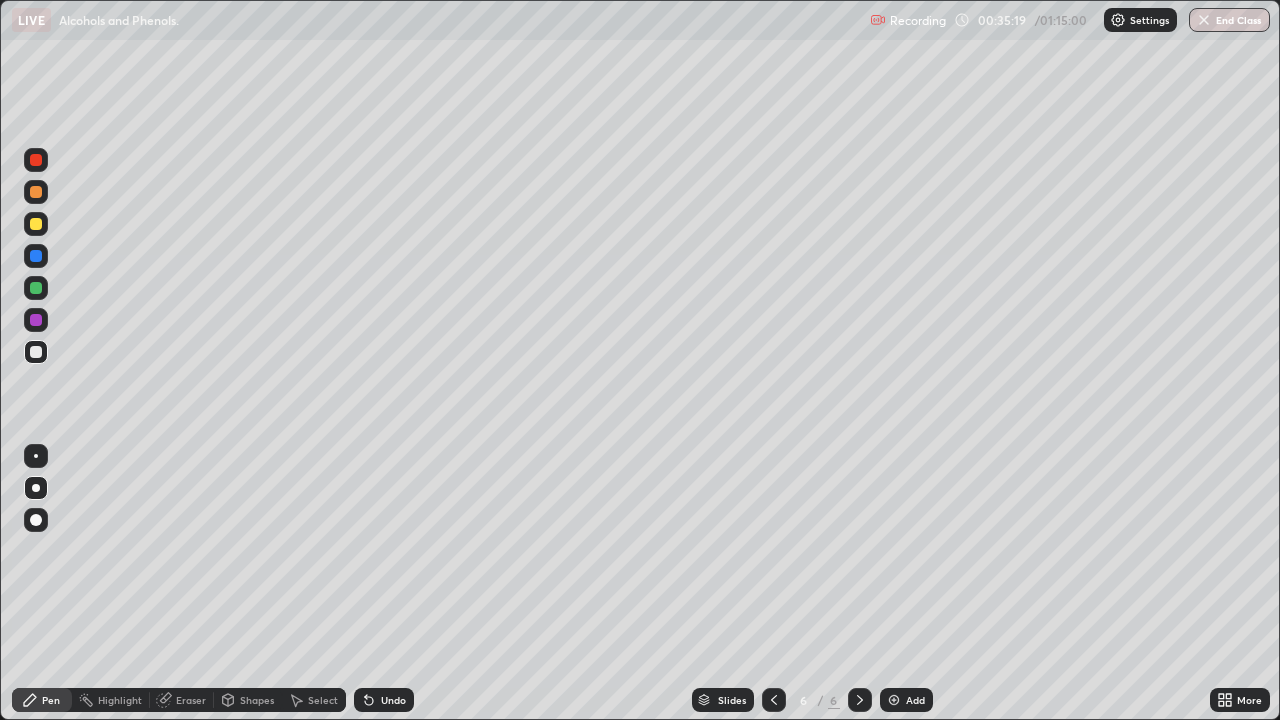 click on "Undo" at bounding box center [393, 700] 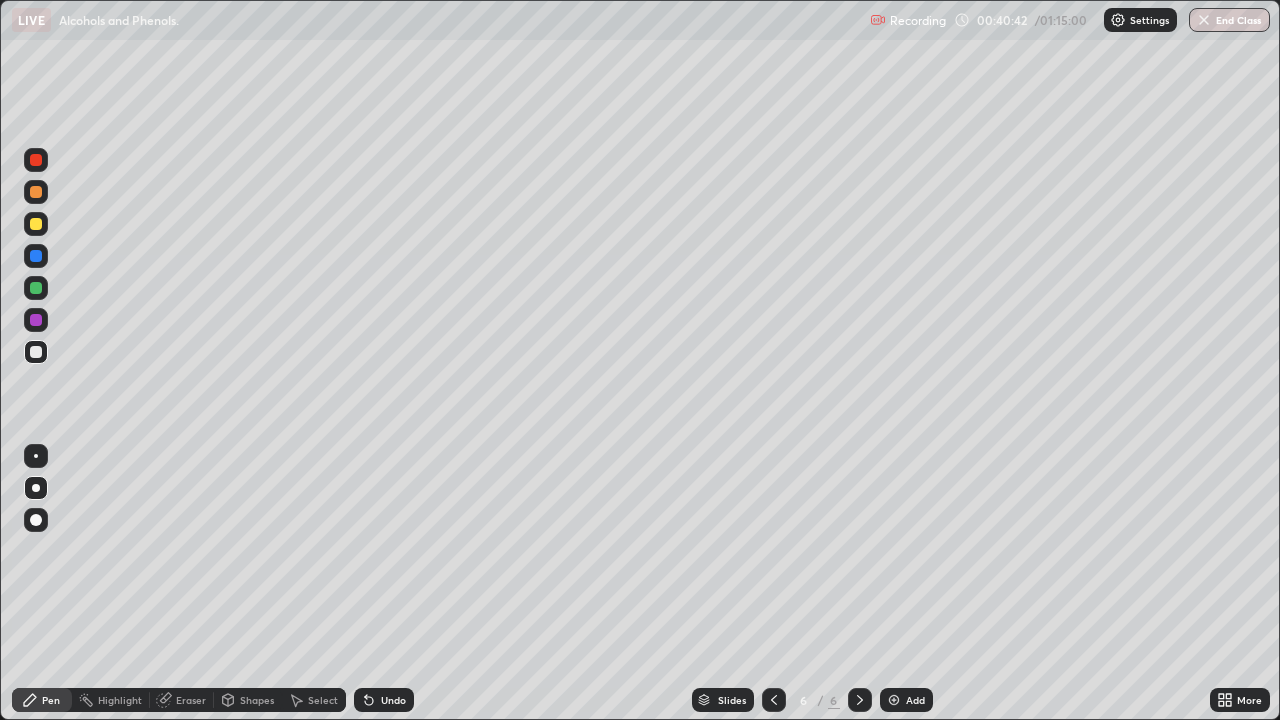 click on "Add" at bounding box center [906, 700] 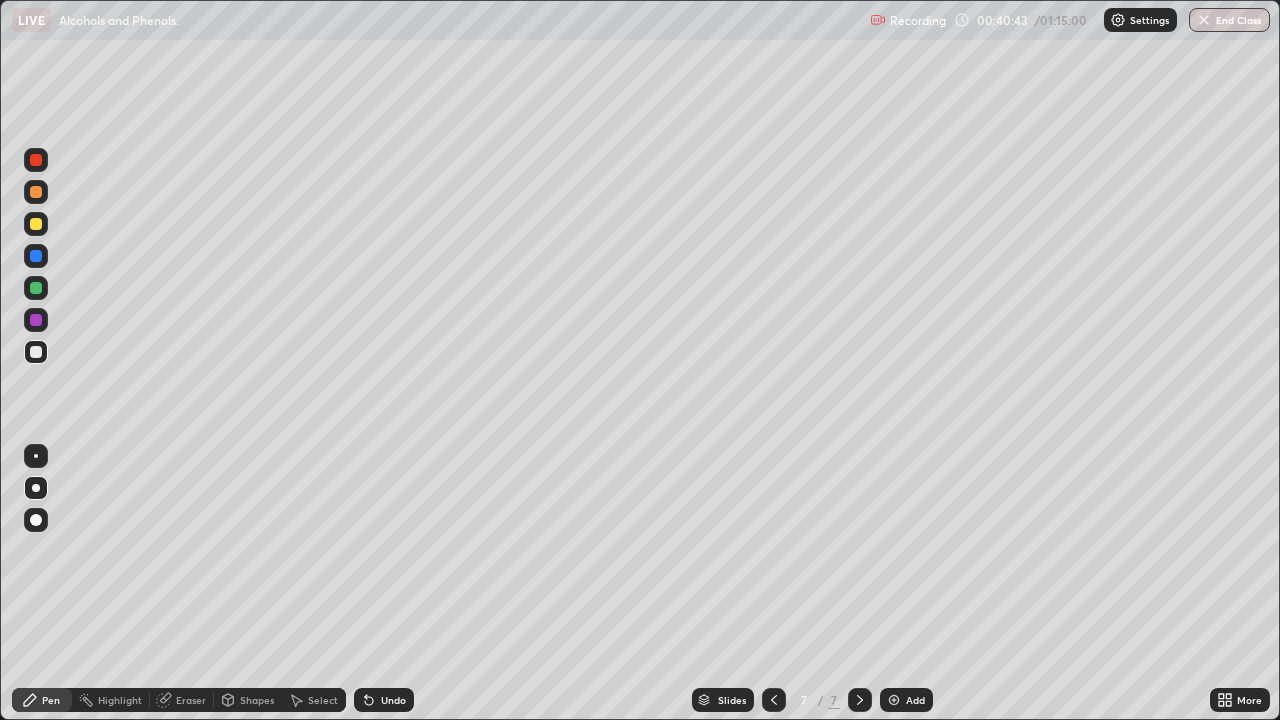 click at bounding box center (36, 224) 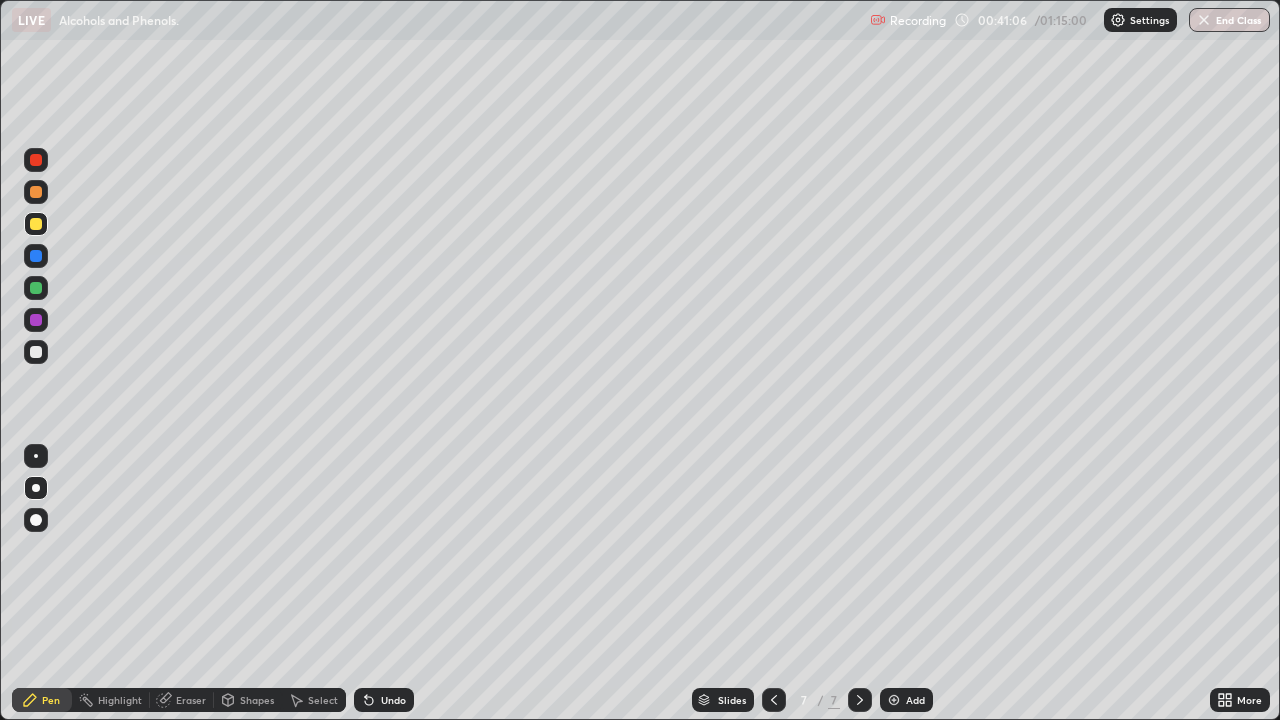 click at bounding box center [36, 352] 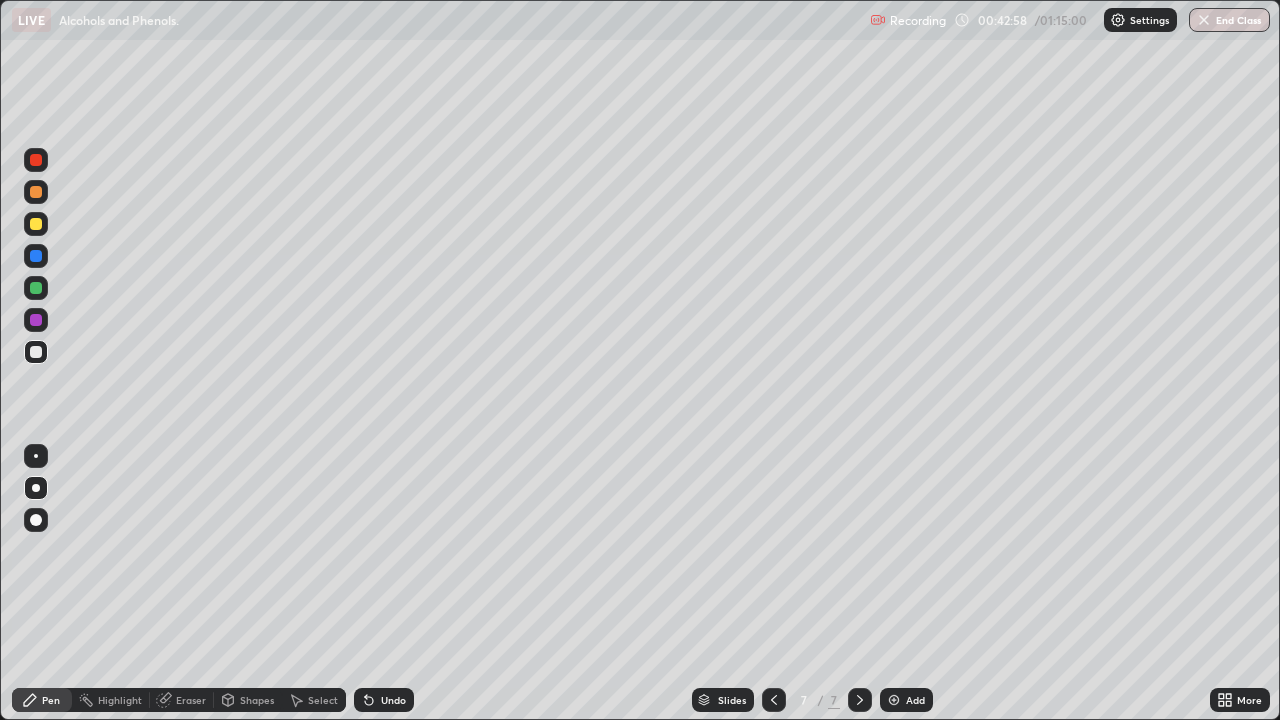 click at bounding box center (36, 224) 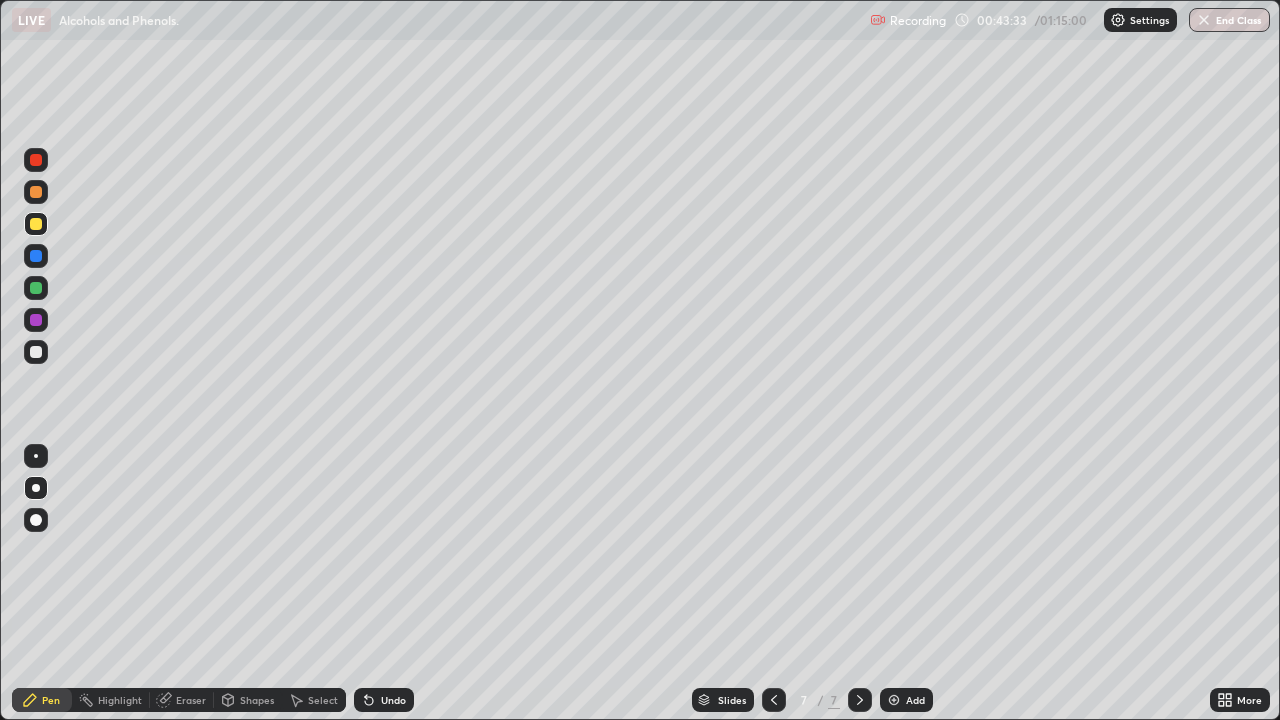 click at bounding box center [36, 352] 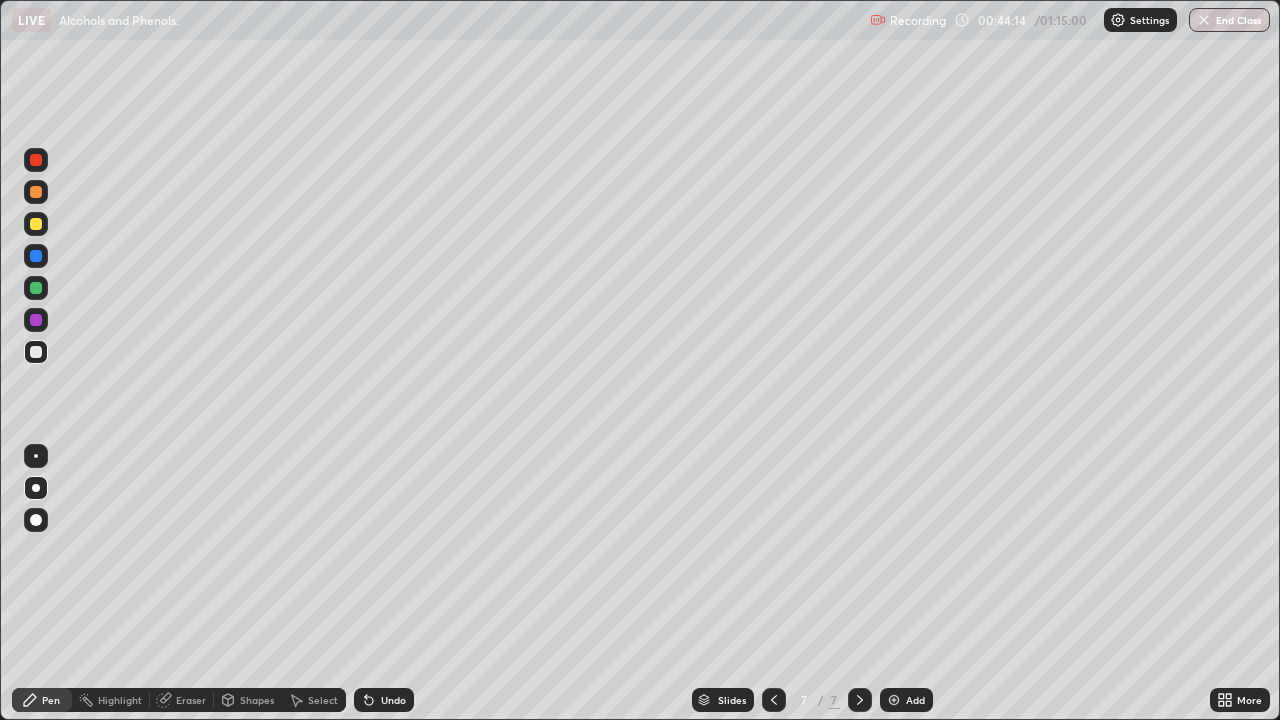 click on "Undo" at bounding box center [393, 700] 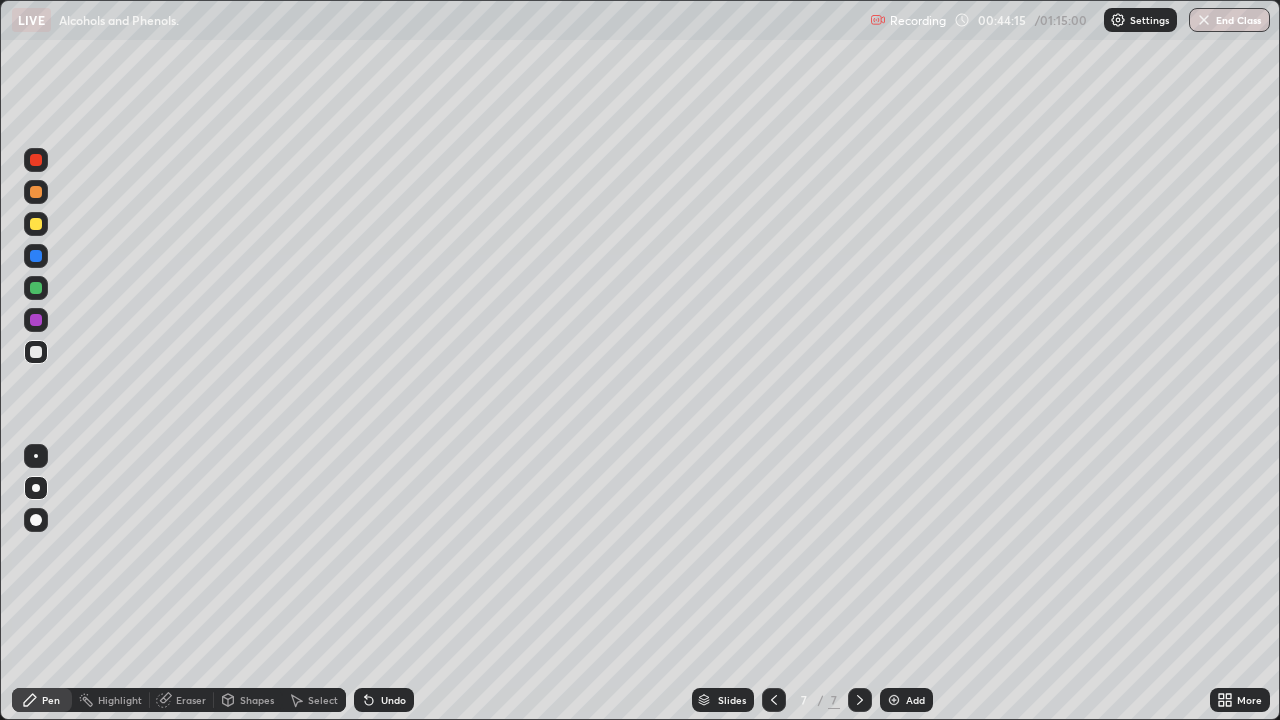 click on "Undo" at bounding box center [384, 700] 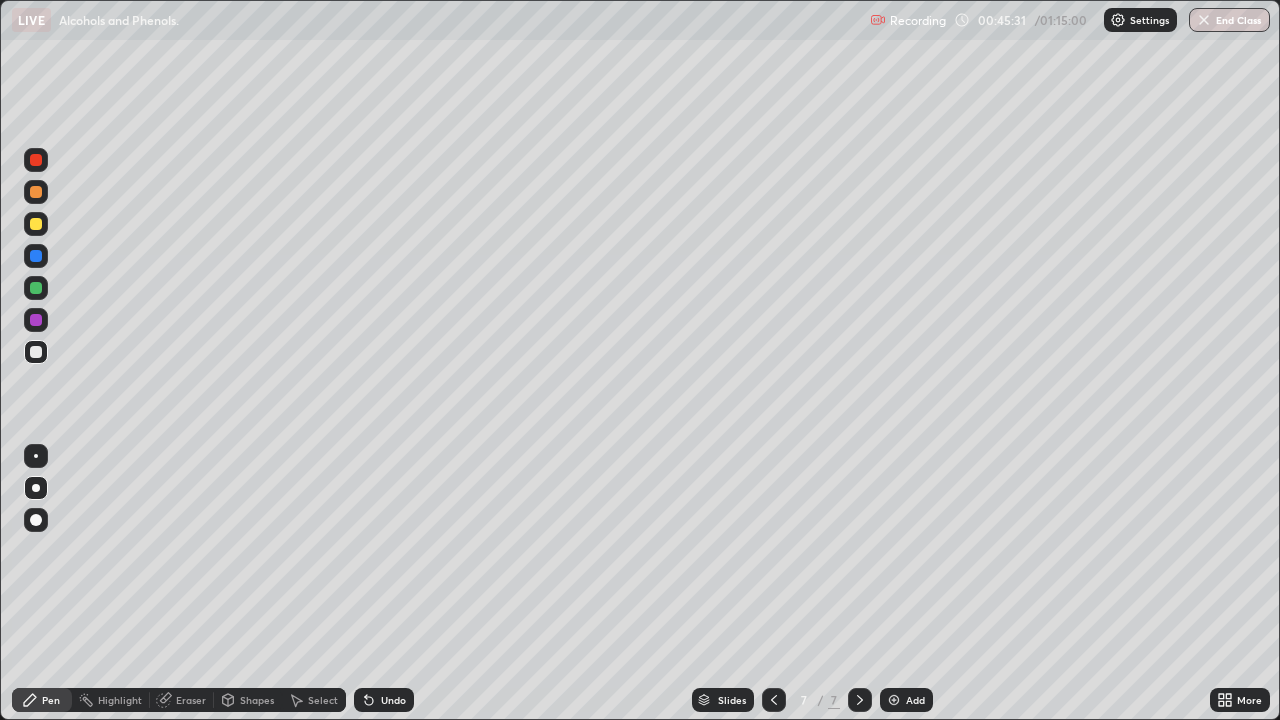 click at bounding box center (36, 224) 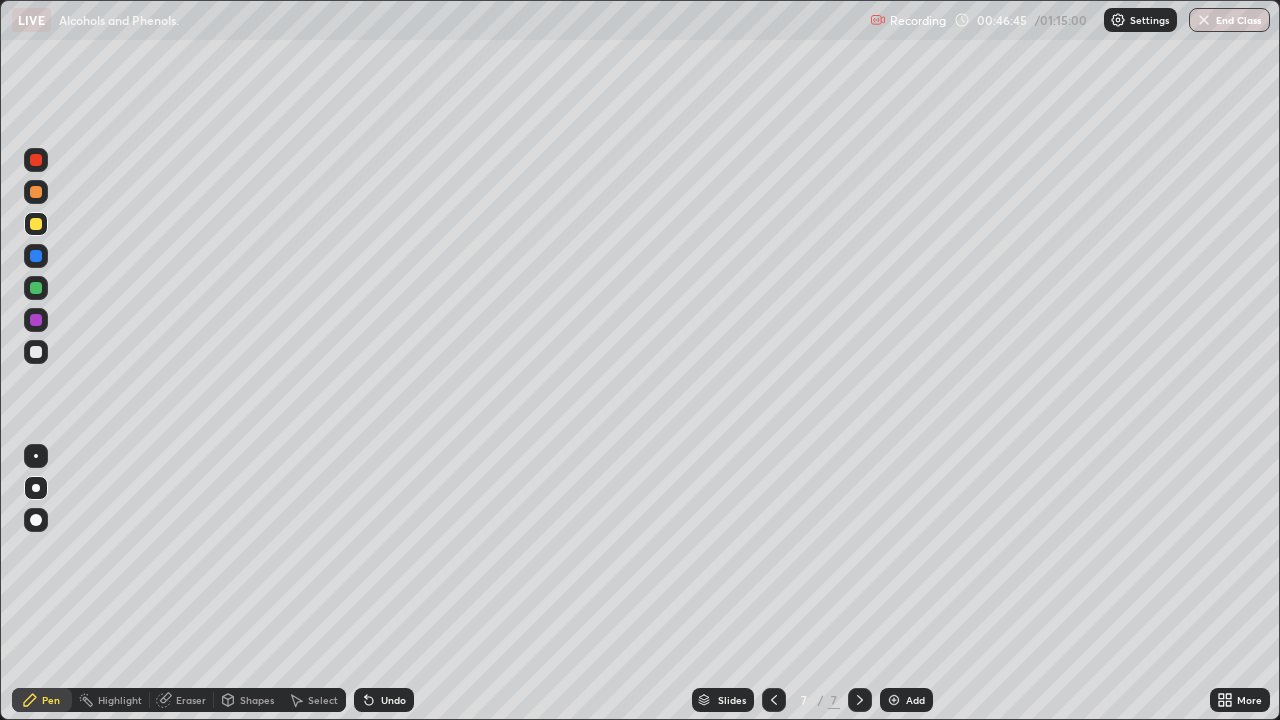 click on "Eraser" at bounding box center [191, 700] 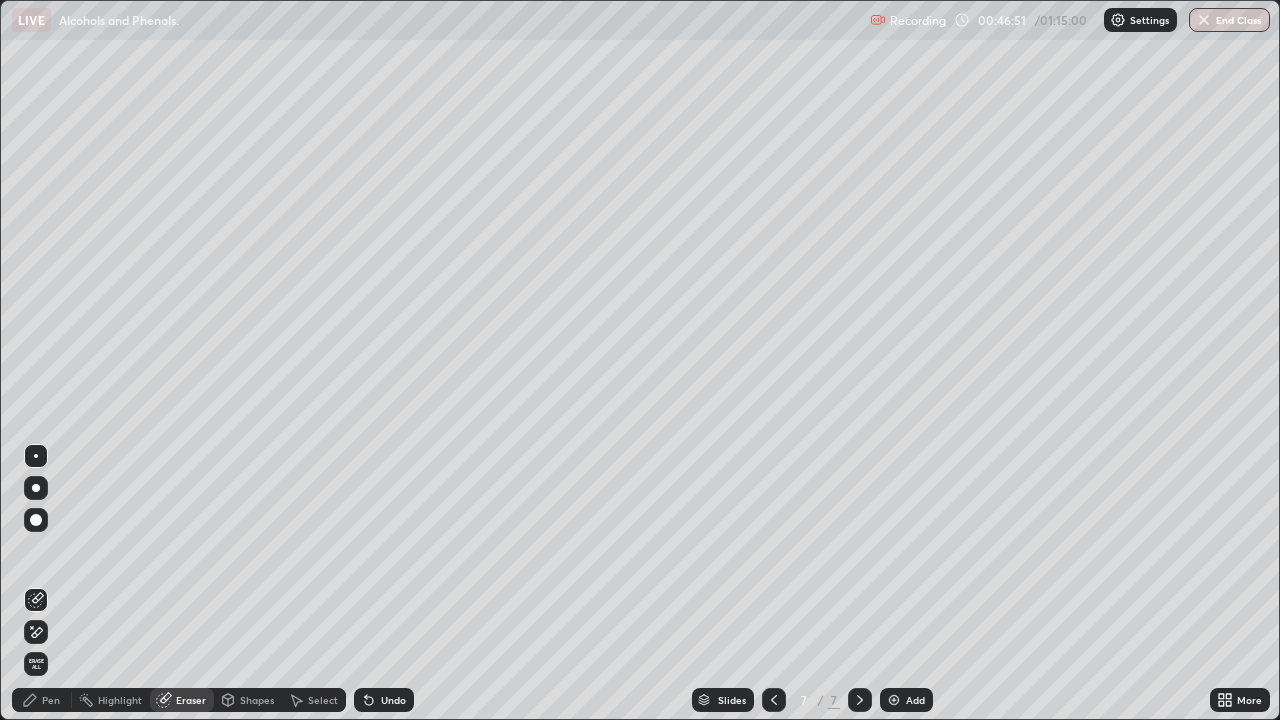 click on "Highlight" at bounding box center [120, 700] 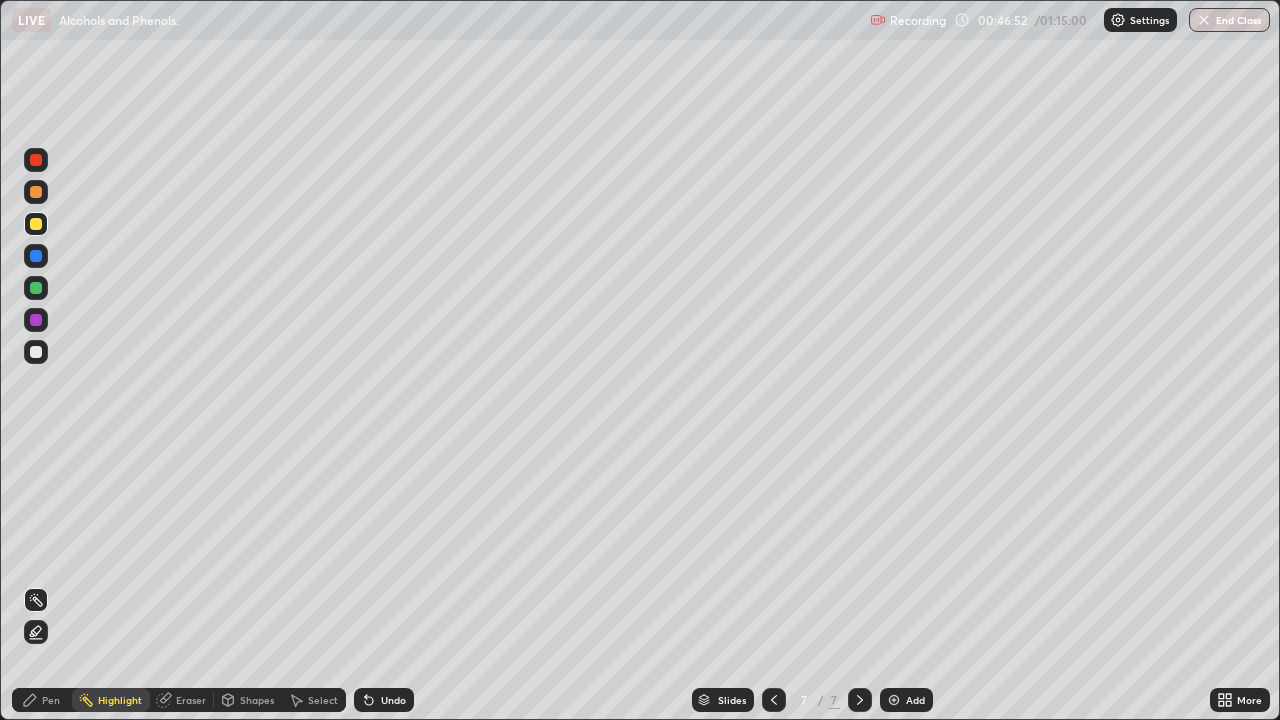 click on "Pen" at bounding box center [51, 700] 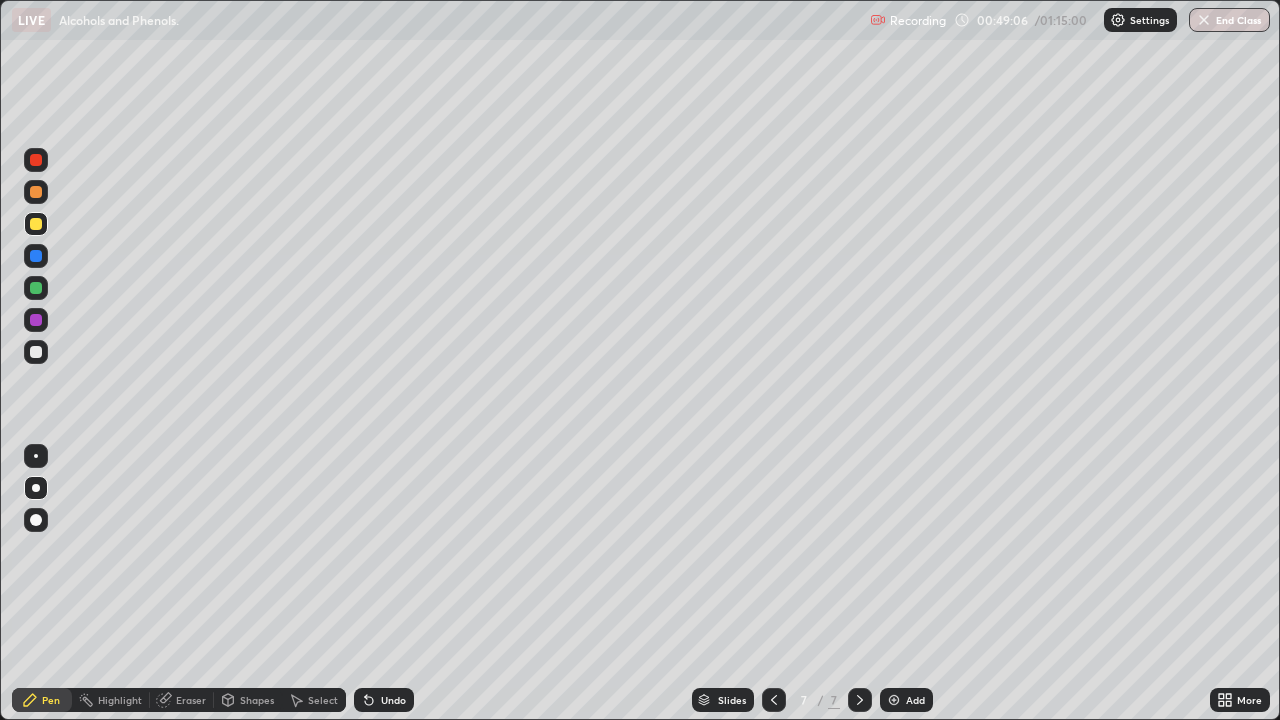 click at bounding box center (36, 352) 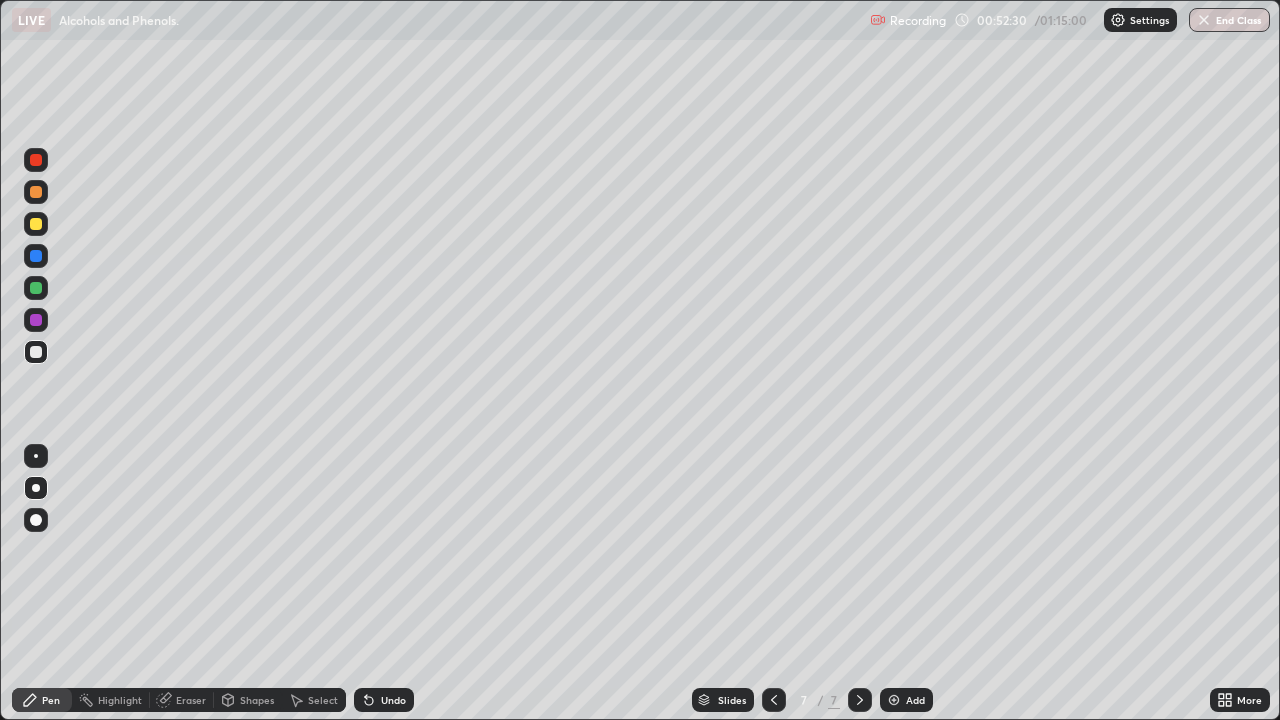 click on "Add" at bounding box center [906, 700] 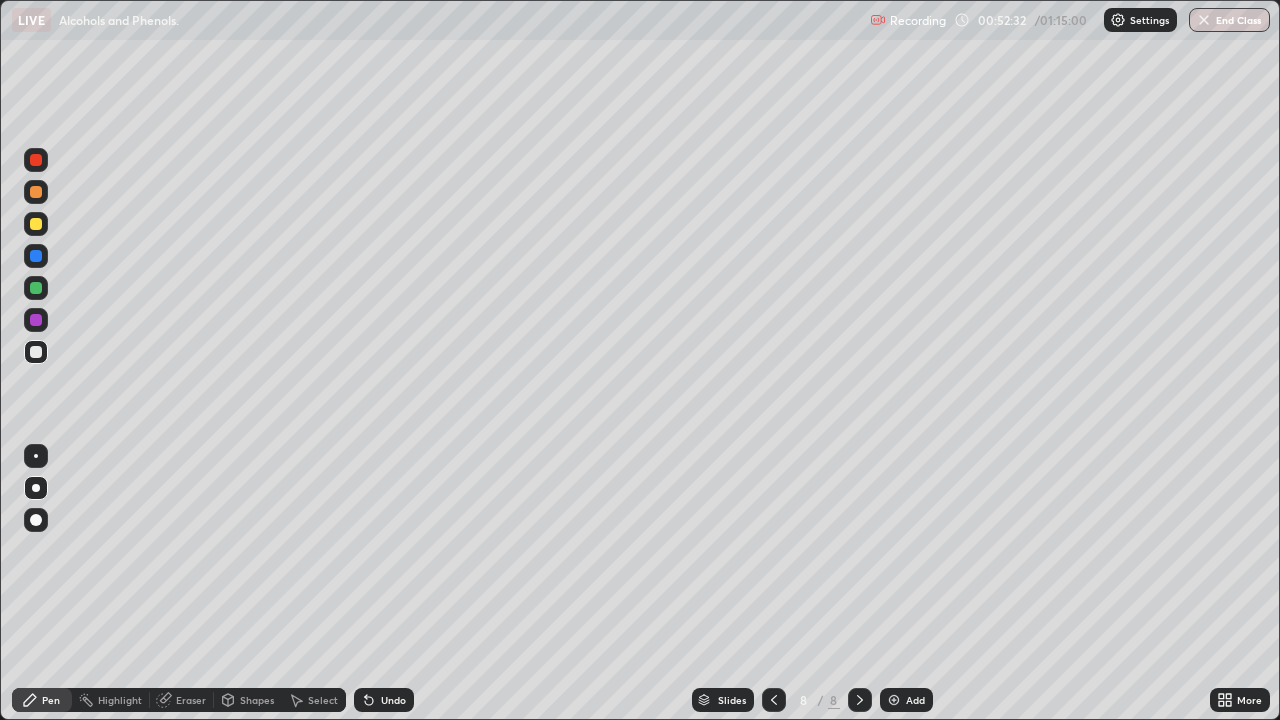 click at bounding box center (36, 224) 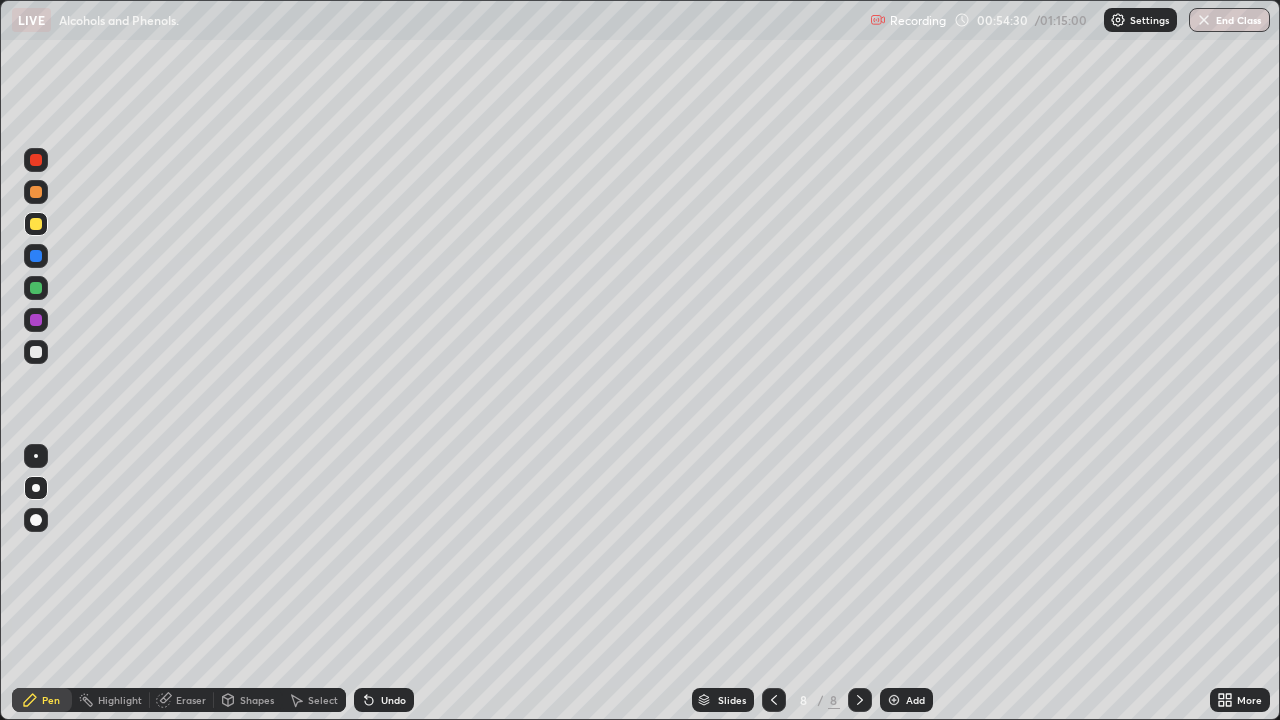 click on "Eraser" at bounding box center (191, 700) 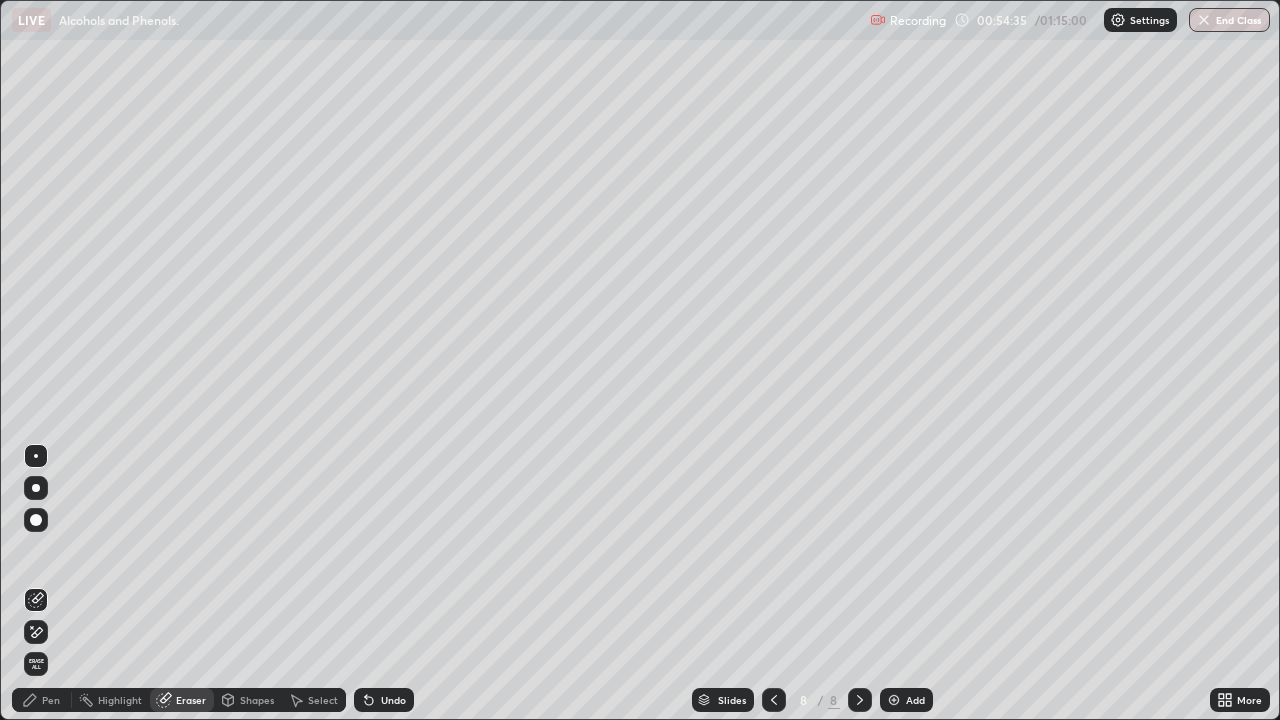 click on "Pen" at bounding box center (42, 700) 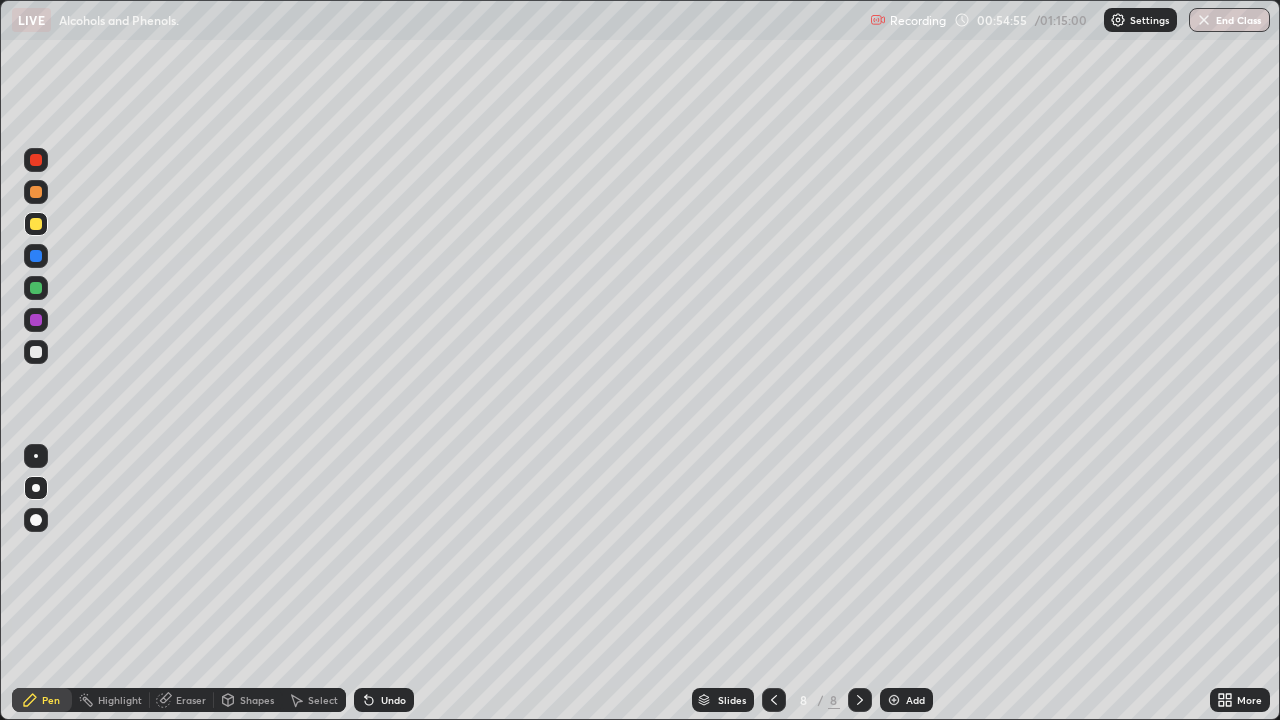 click on "Undo" at bounding box center [393, 700] 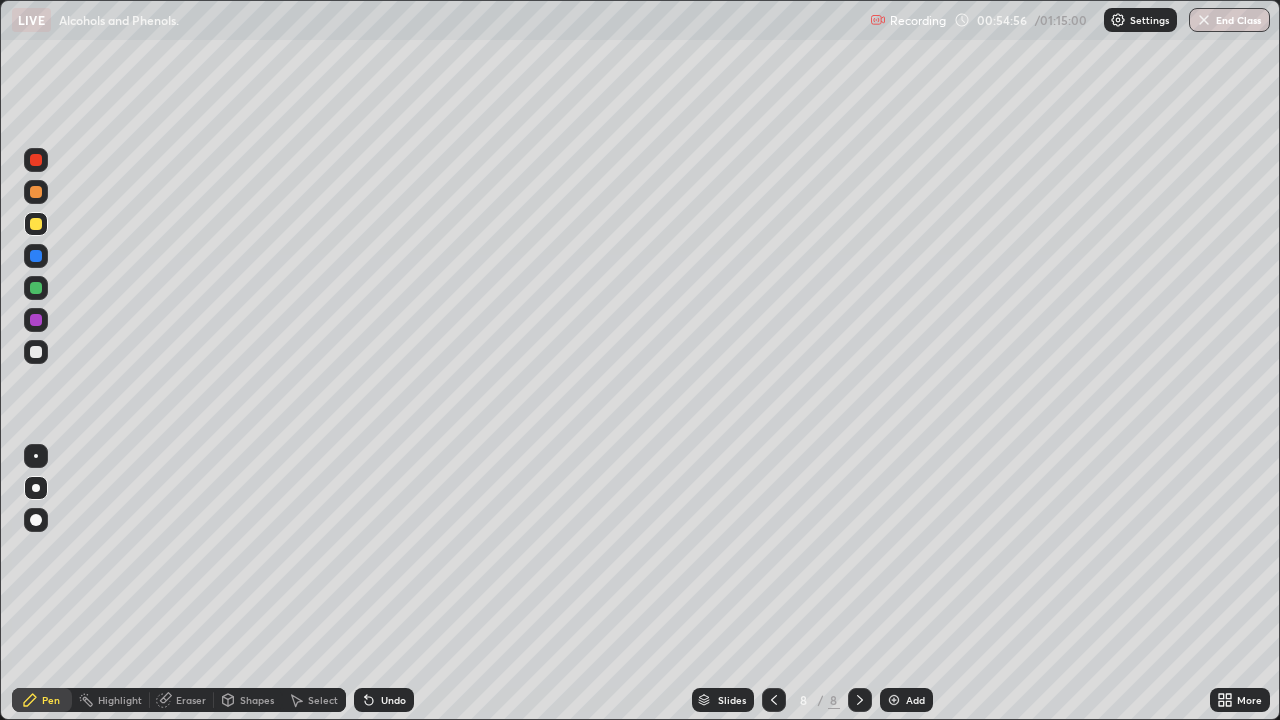 click on "Undo" at bounding box center (393, 700) 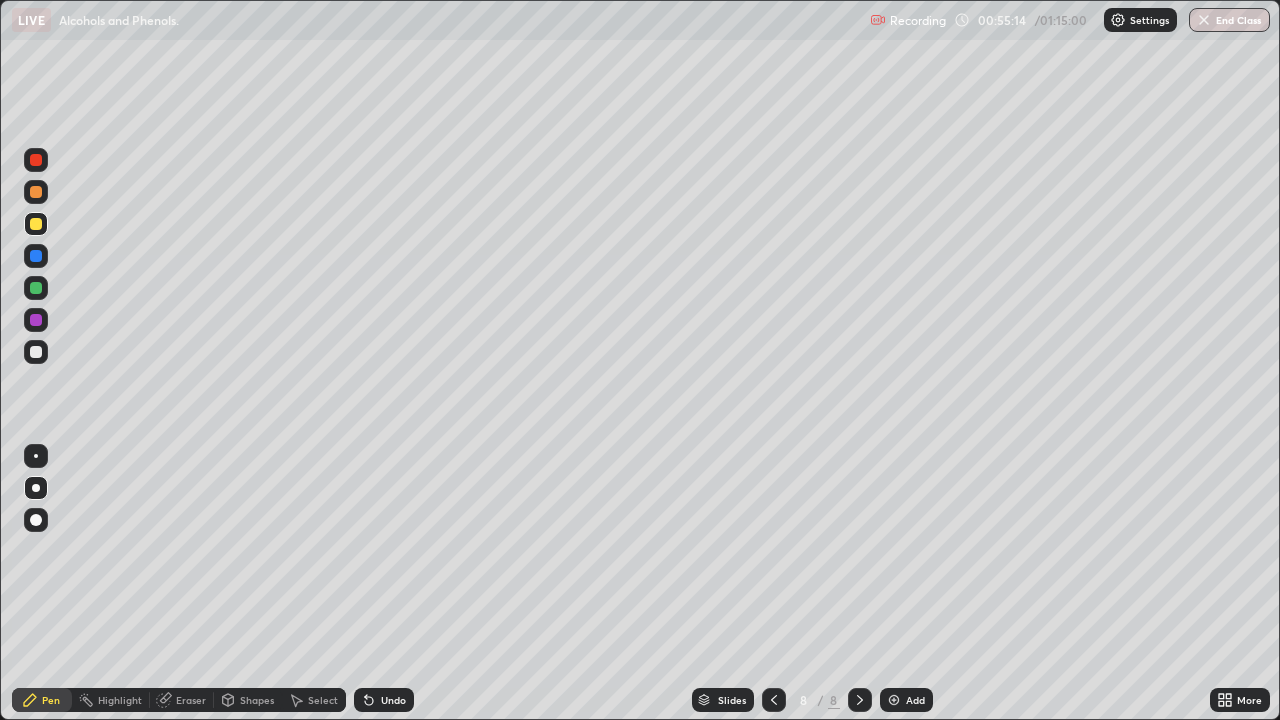 click at bounding box center (36, 352) 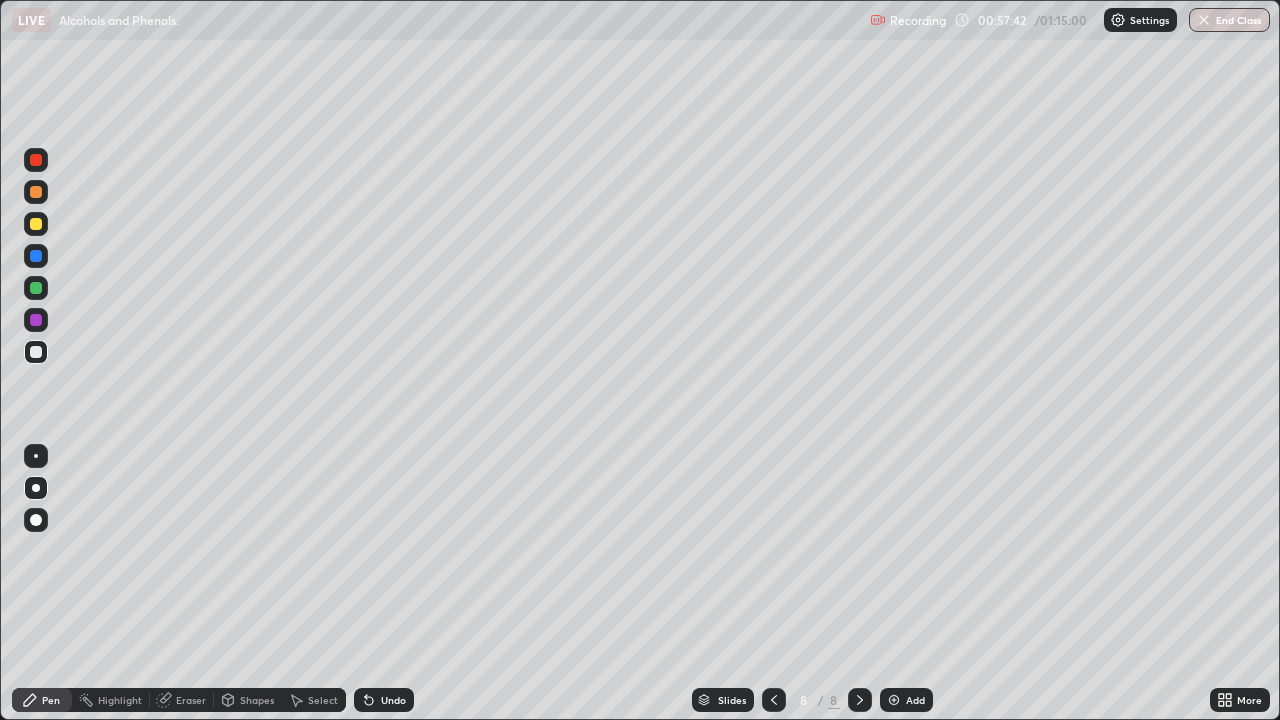 click at bounding box center [36, 224] 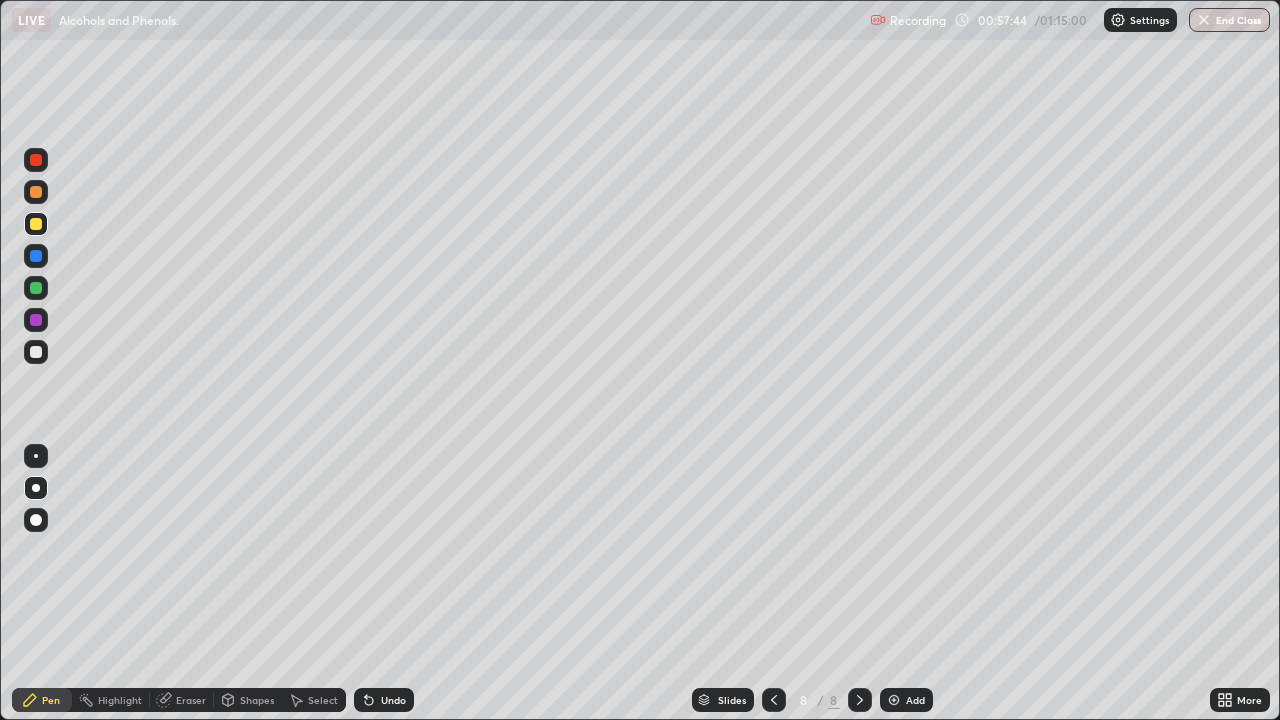 click at bounding box center [36, 192] 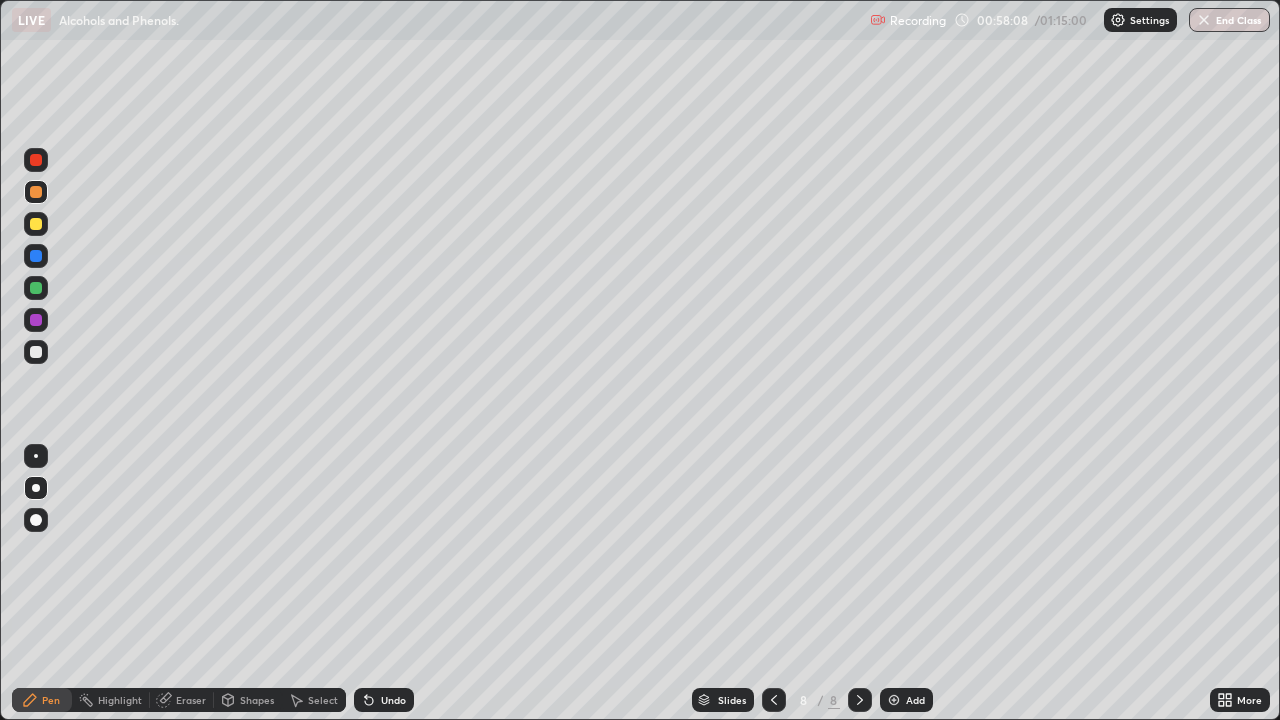 click at bounding box center (36, 352) 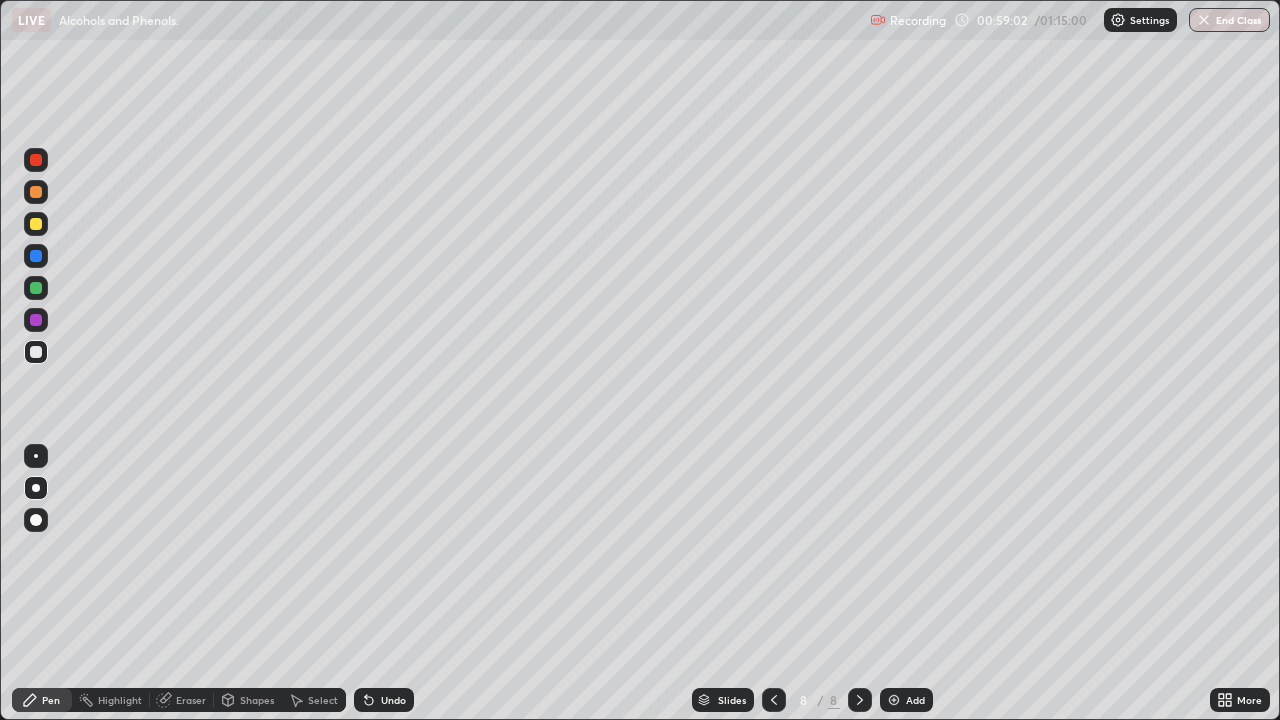 click on "Undo" at bounding box center (393, 700) 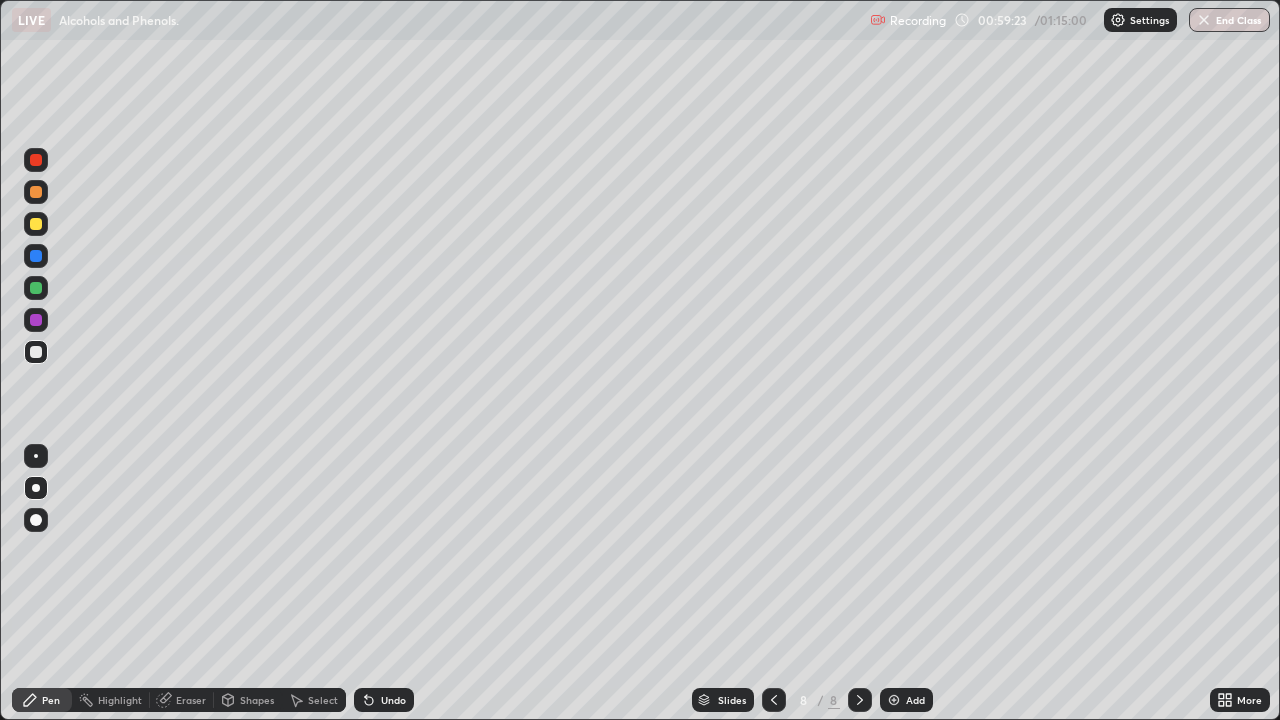 click on "Undo" at bounding box center (384, 700) 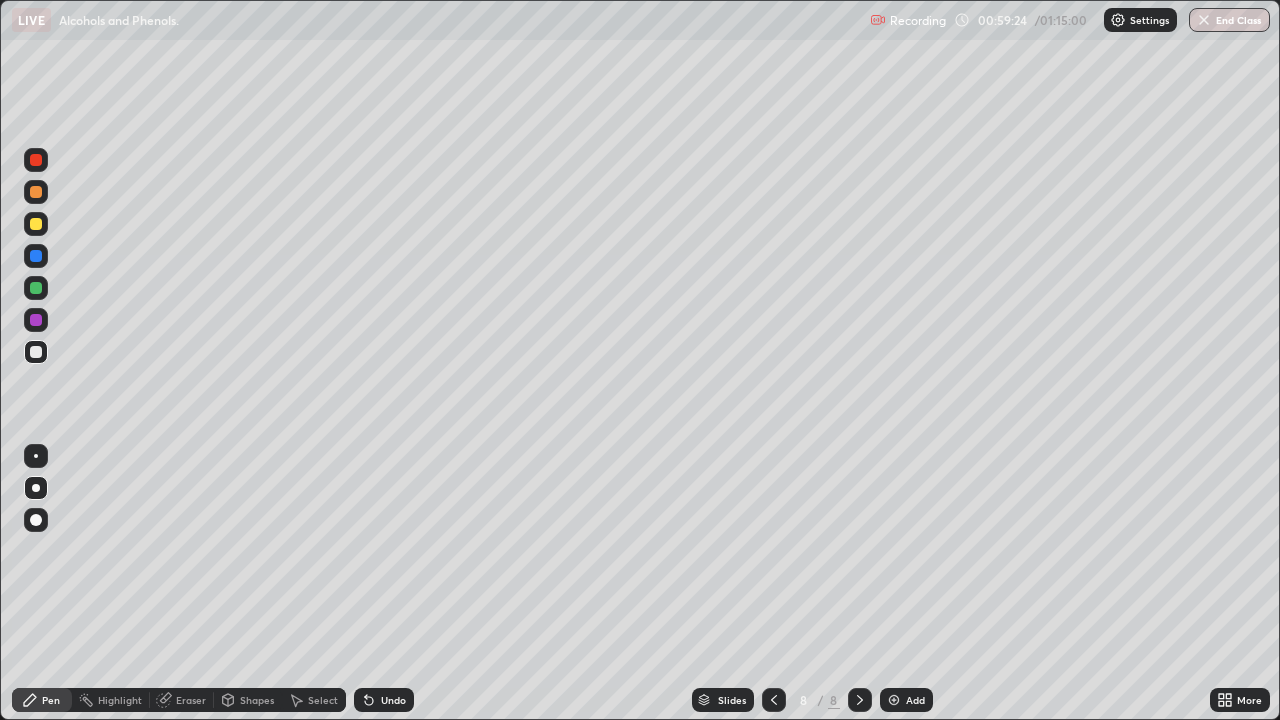 click on "Undo" at bounding box center [384, 700] 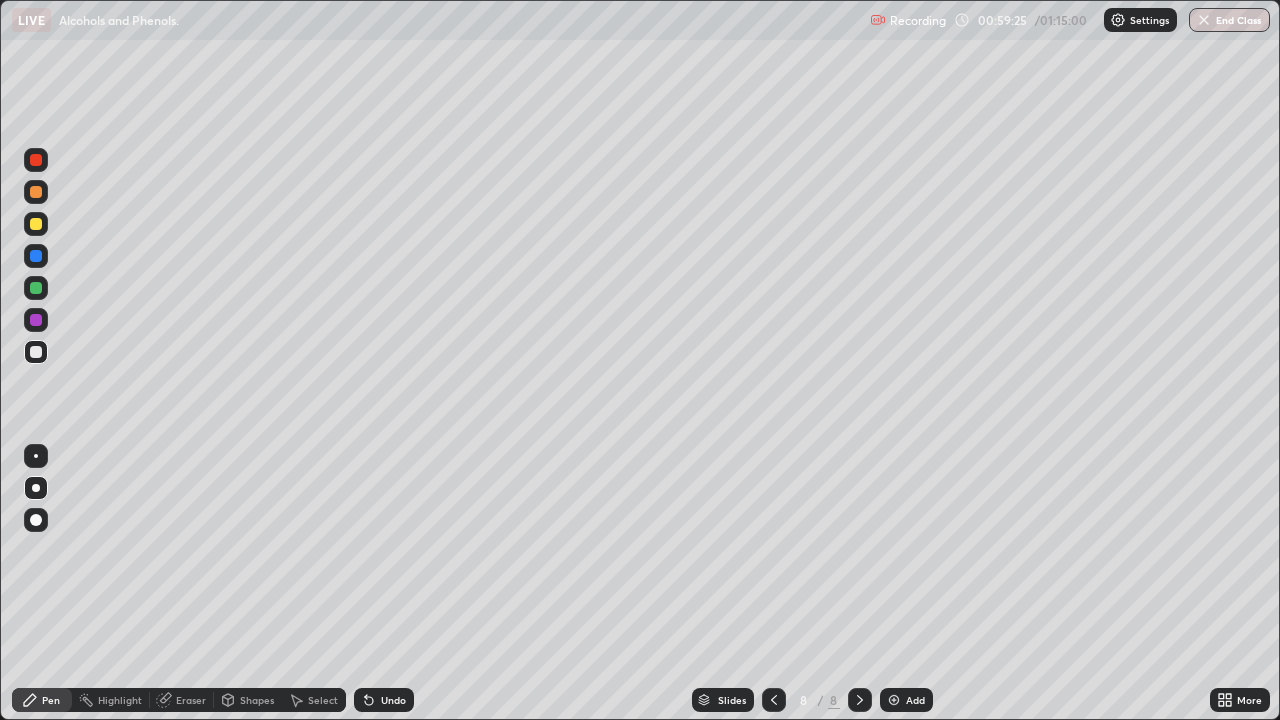 click on "Undo" at bounding box center (384, 700) 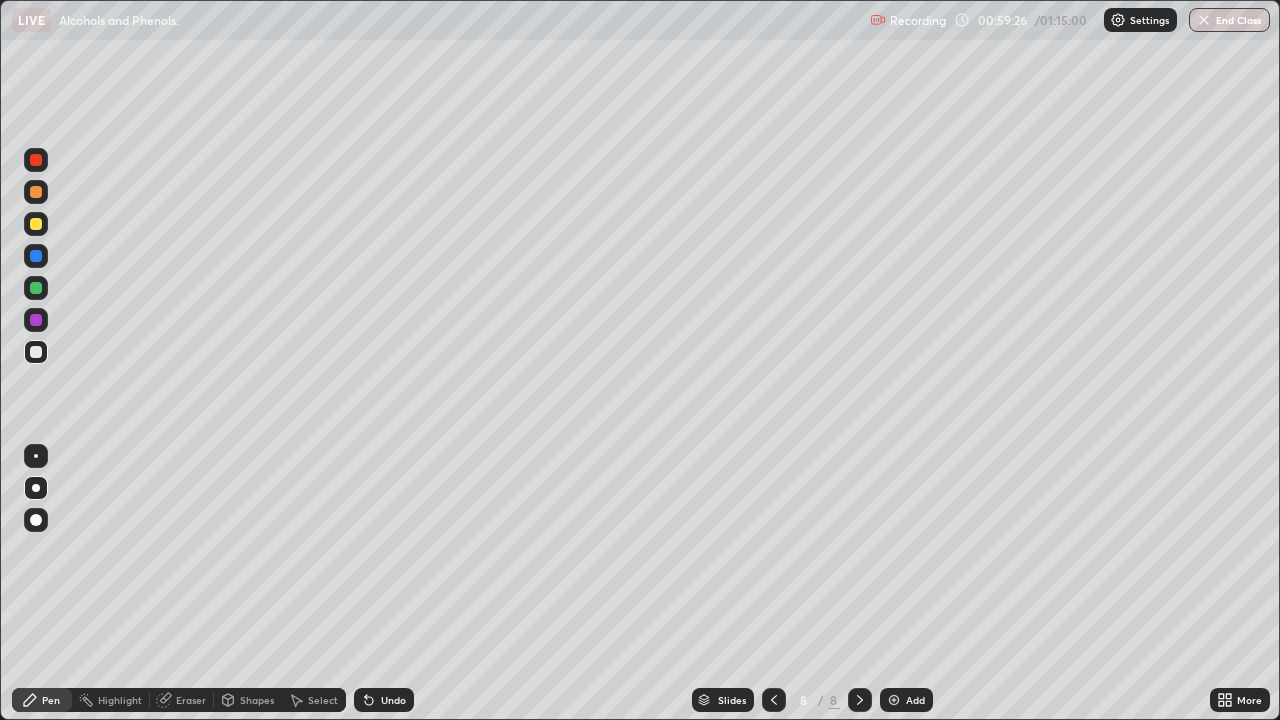 click on "Undo" at bounding box center [384, 700] 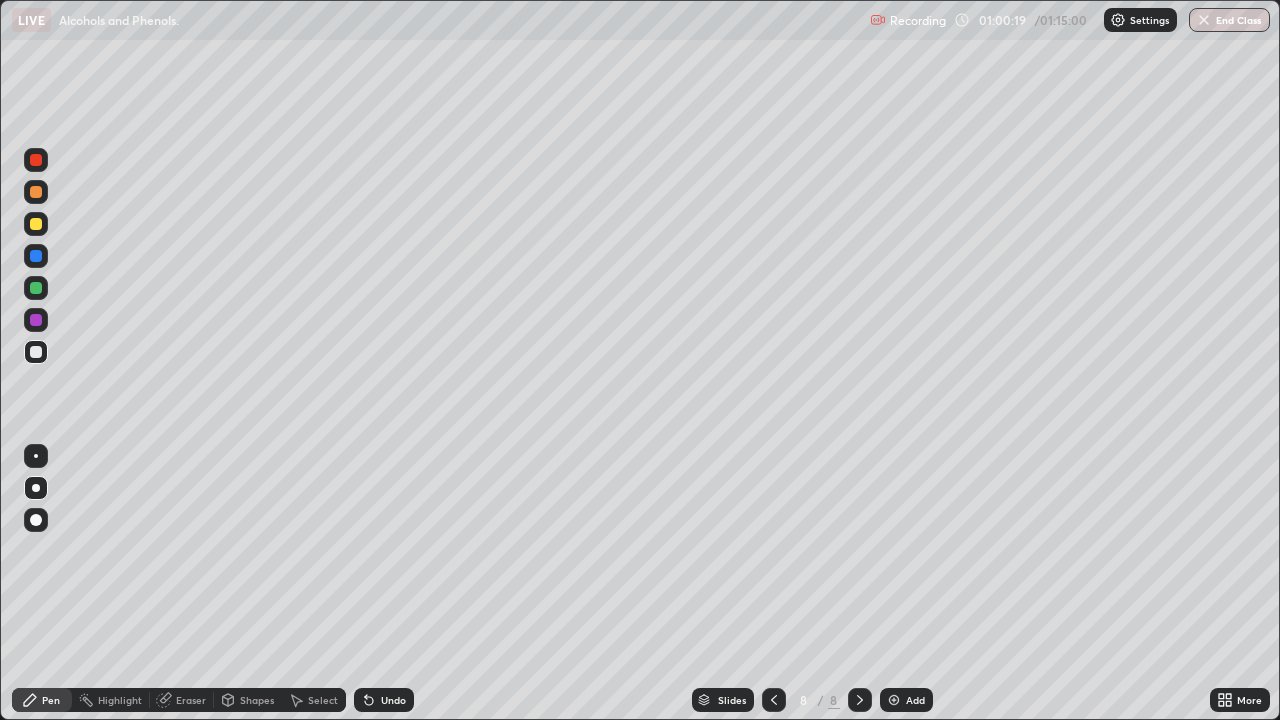 click on "Undo" at bounding box center [393, 700] 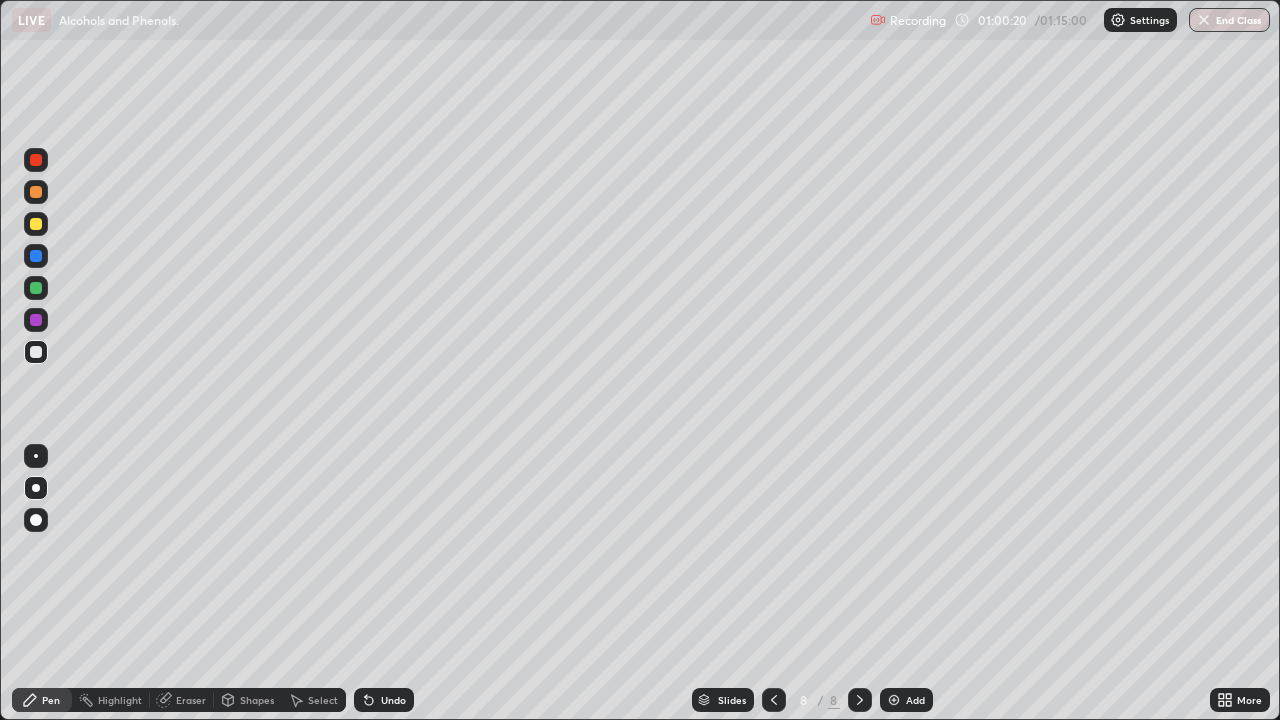 click on "Undo" at bounding box center (393, 700) 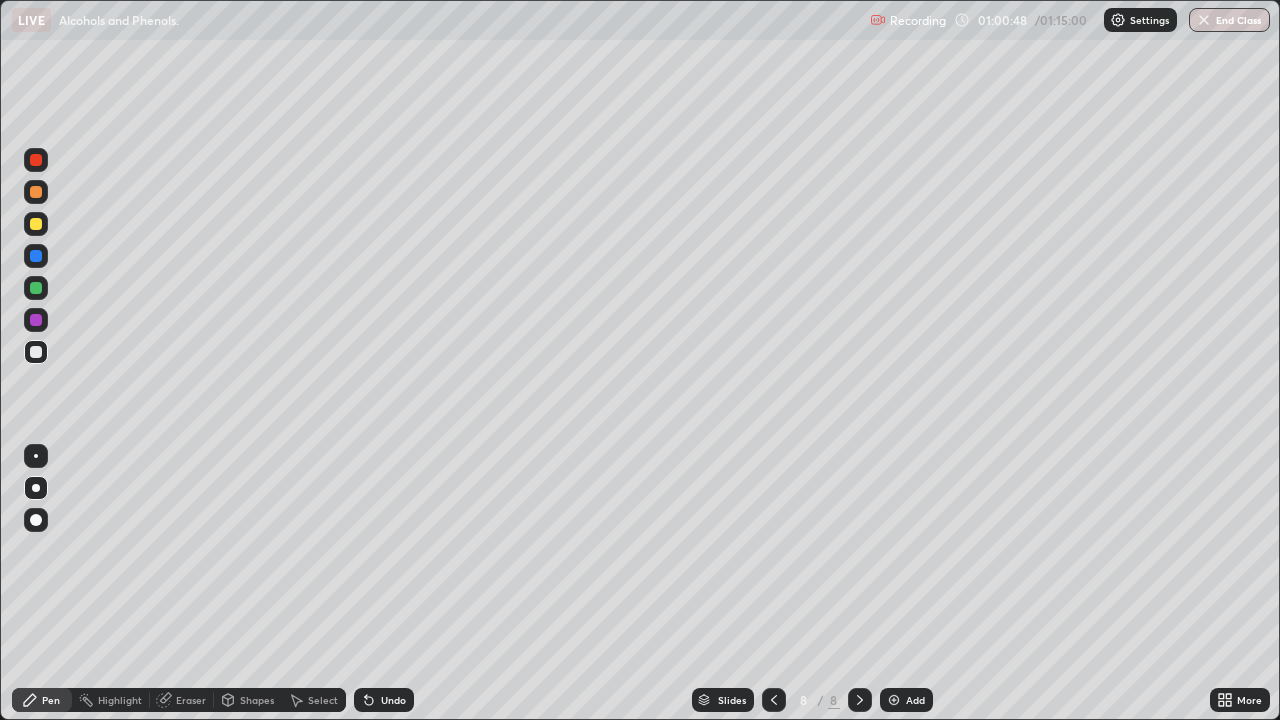 click on "Undo" at bounding box center [384, 700] 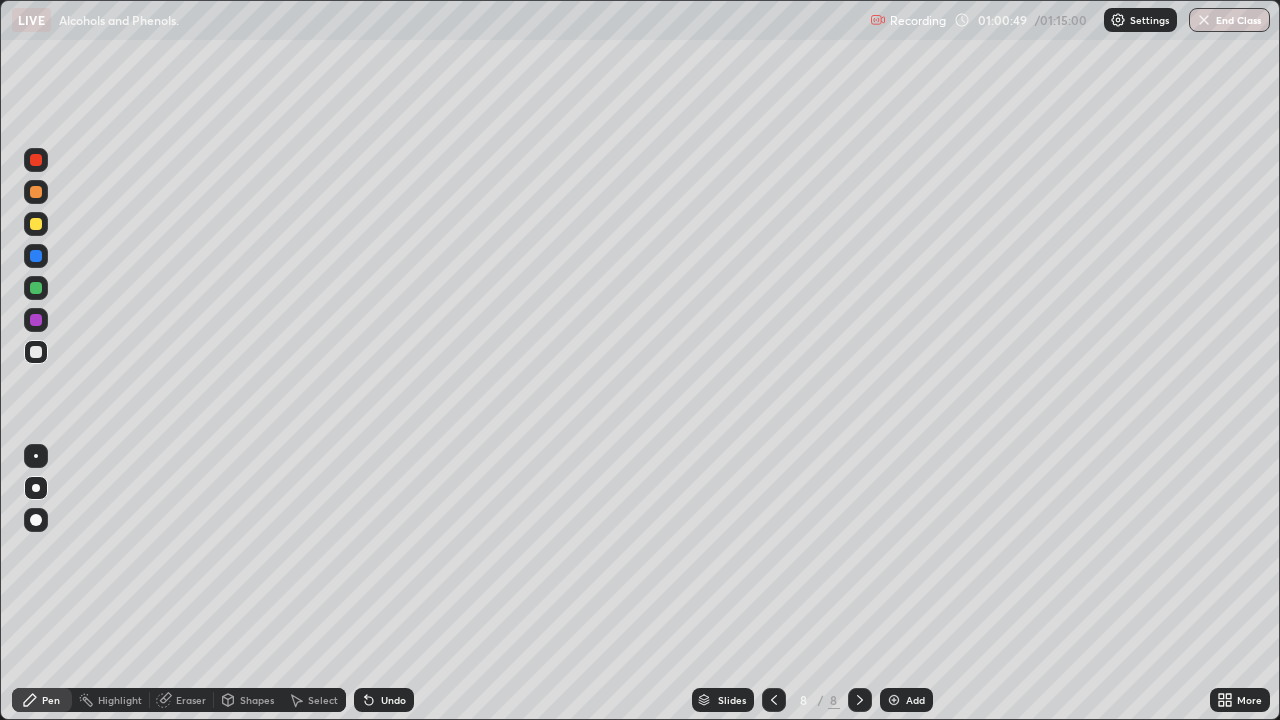 click on "Undo" at bounding box center [393, 700] 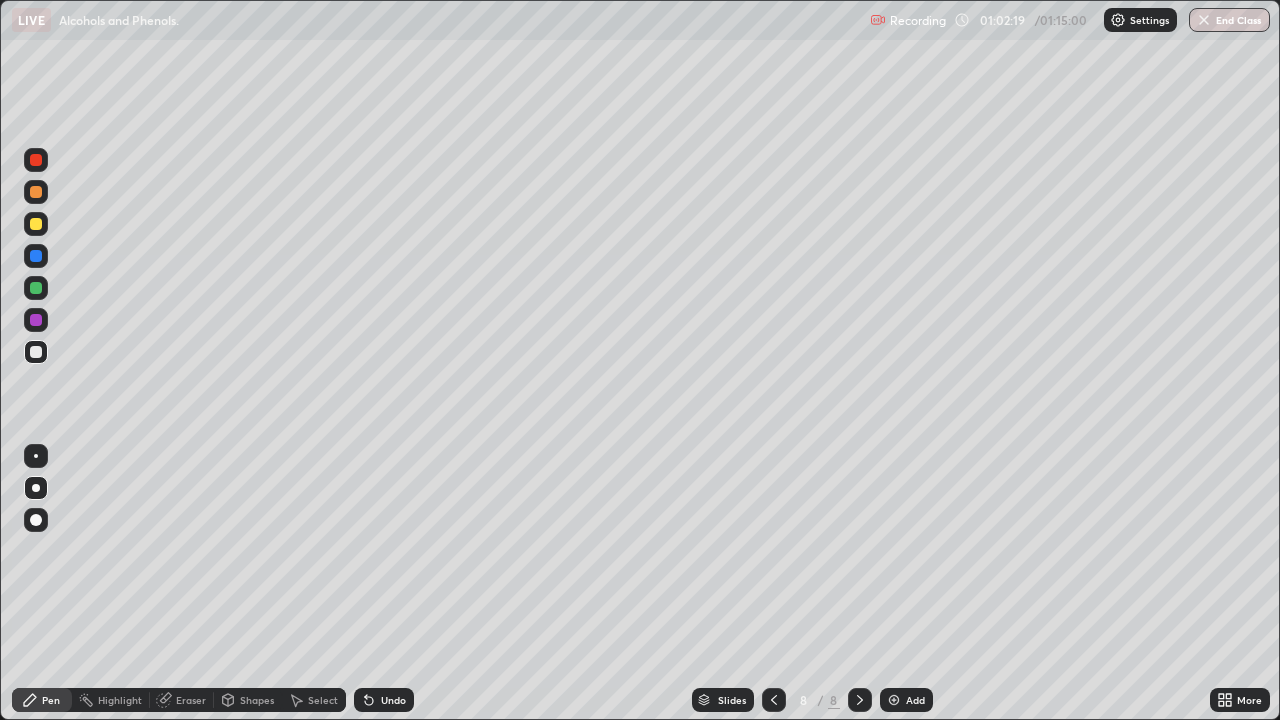 click on "Eraser" at bounding box center (191, 700) 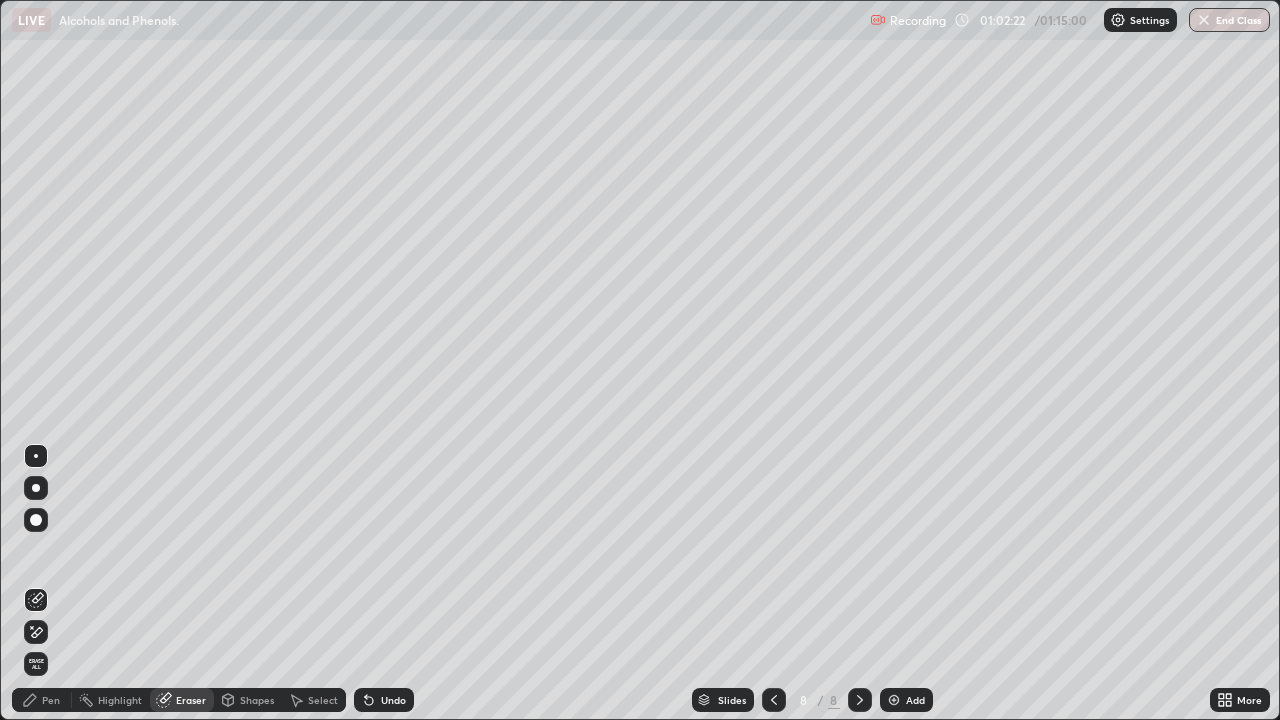 click on "Pen" at bounding box center (51, 700) 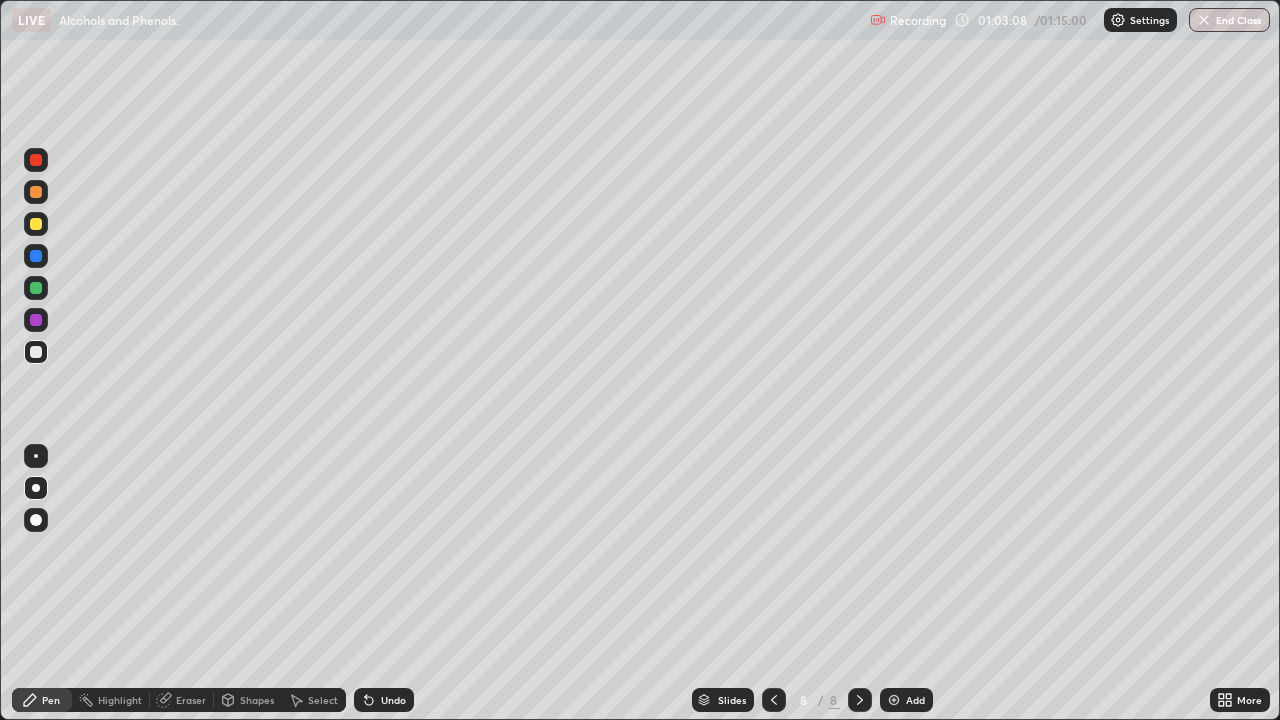 click at bounding box center (36, 288) 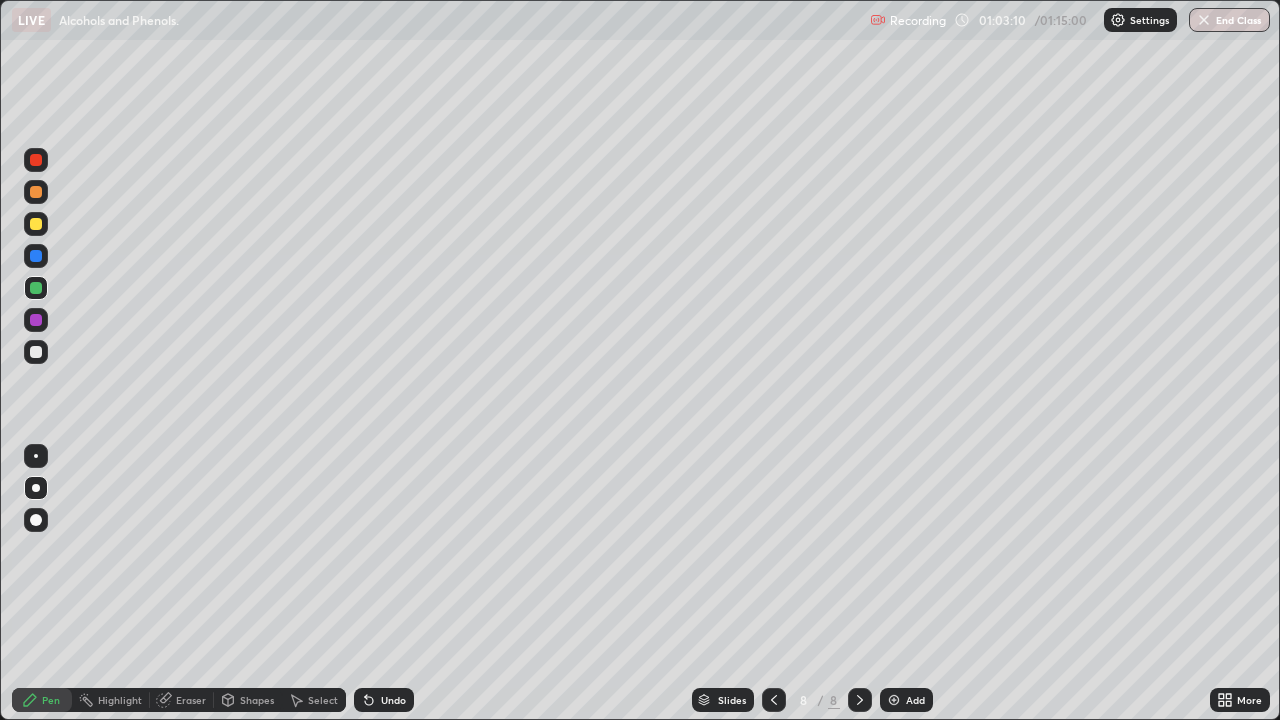 click at bounding box center (36, 160) 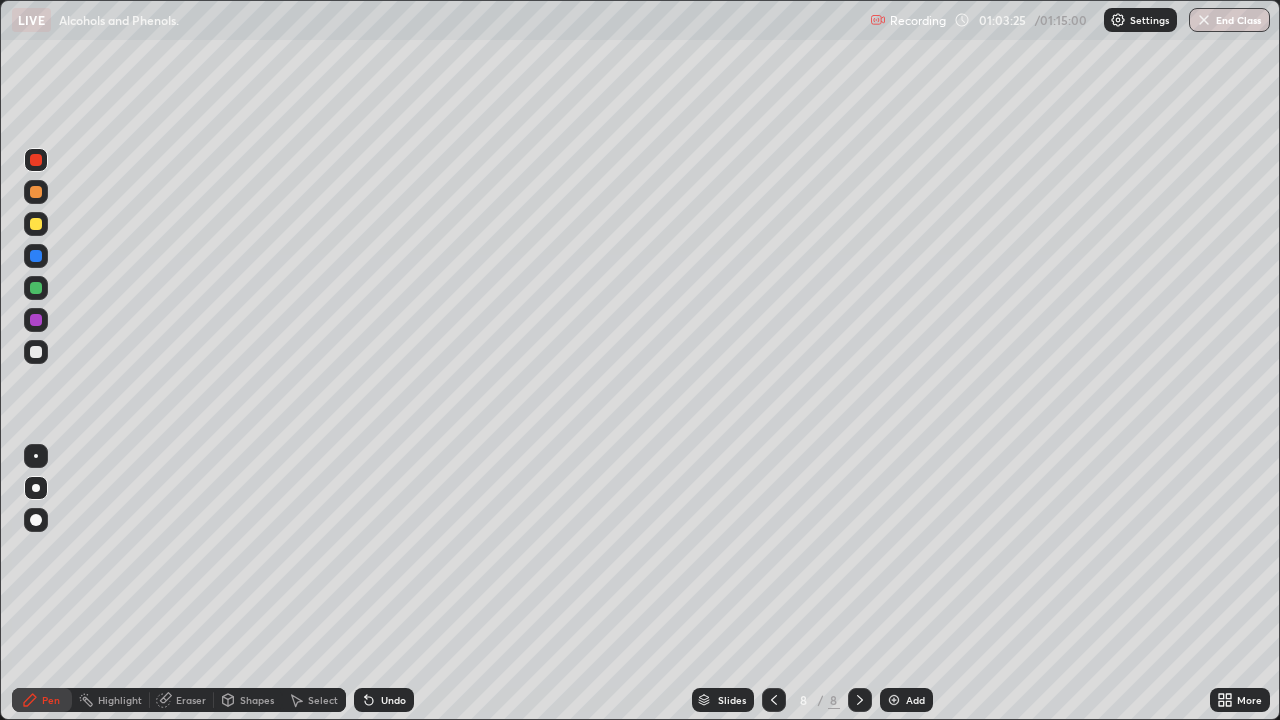 click on "Undo" at bounding box center (393, 700) 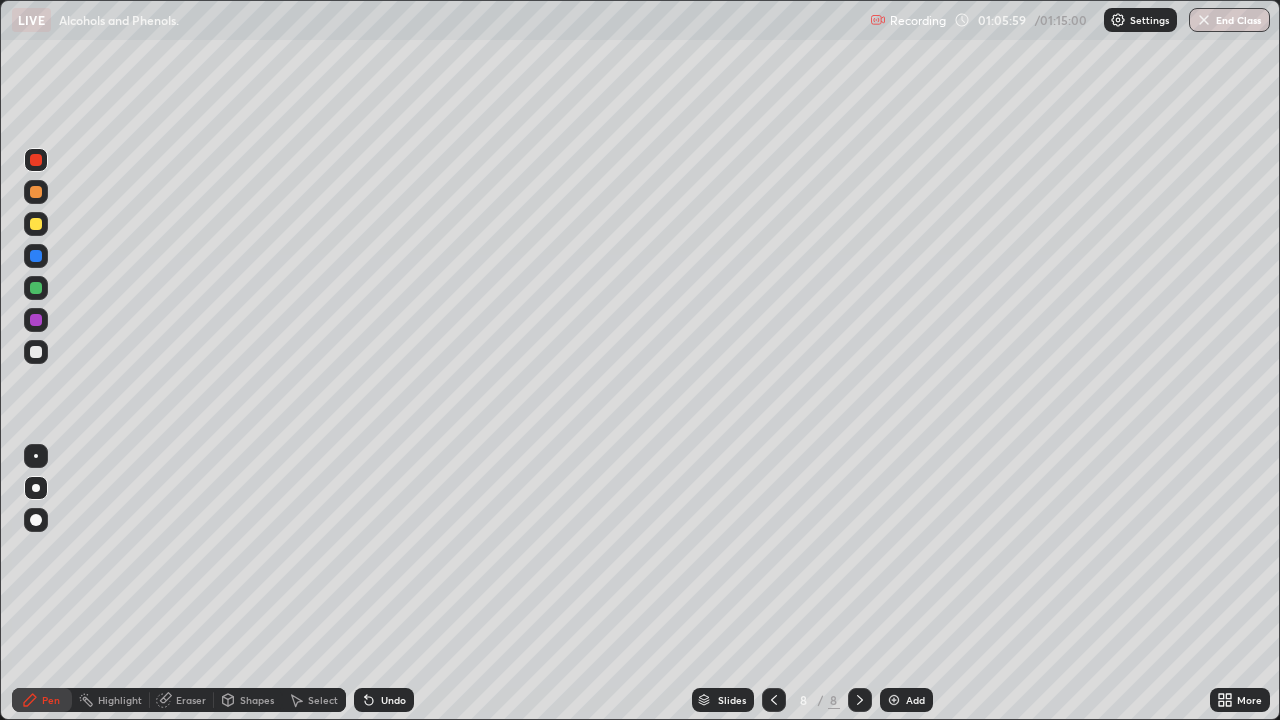 click at bounding box center [894, 700] 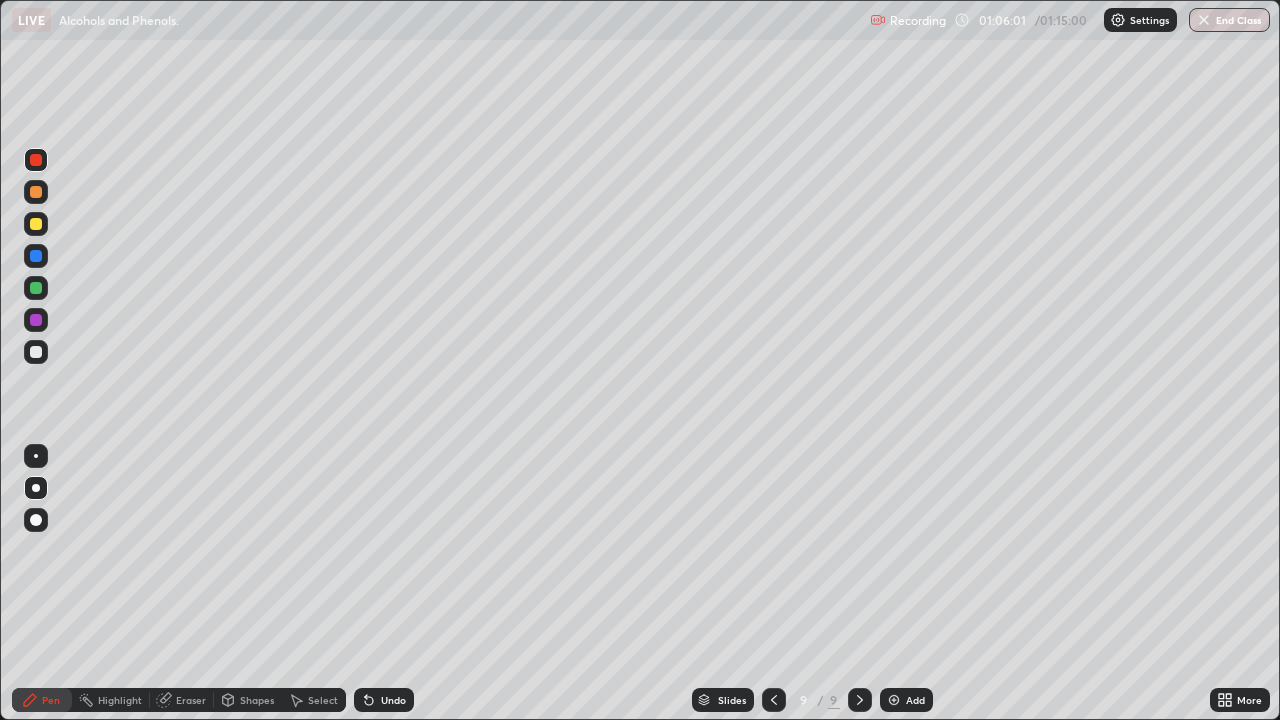 click at bounding box center (36, 224) 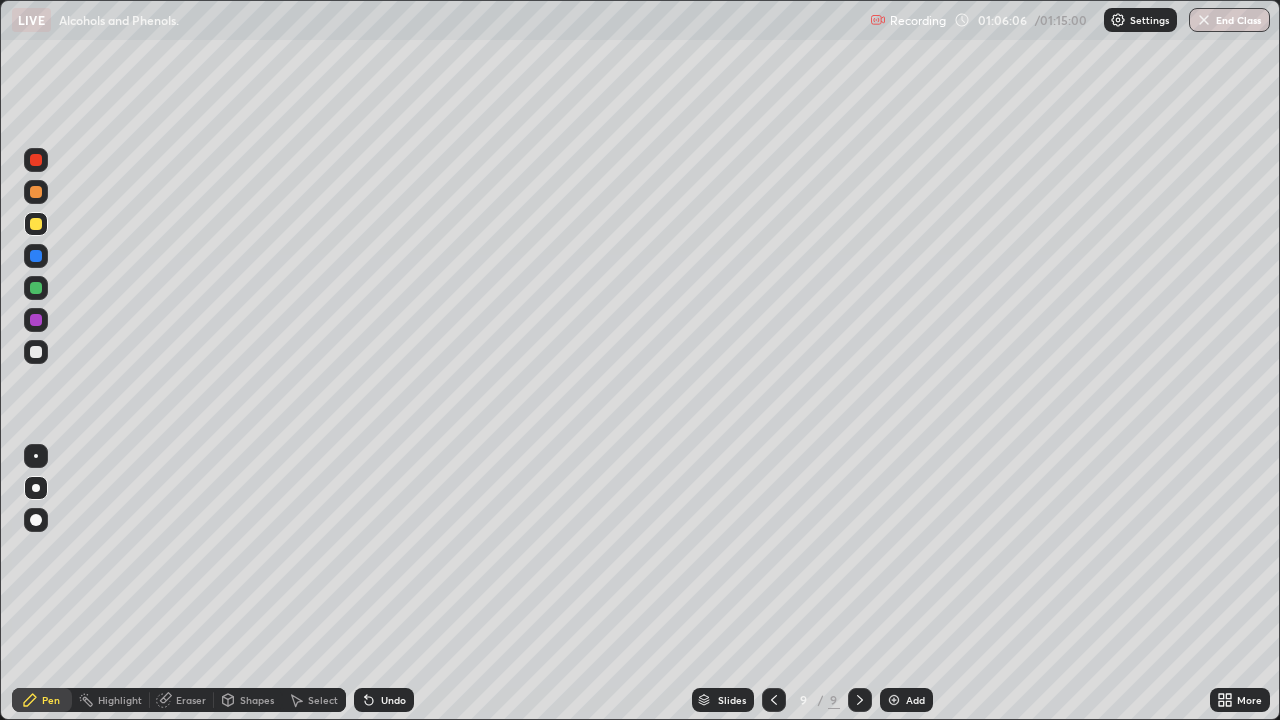 click on "Eraser" at bounding box center (191, 700) 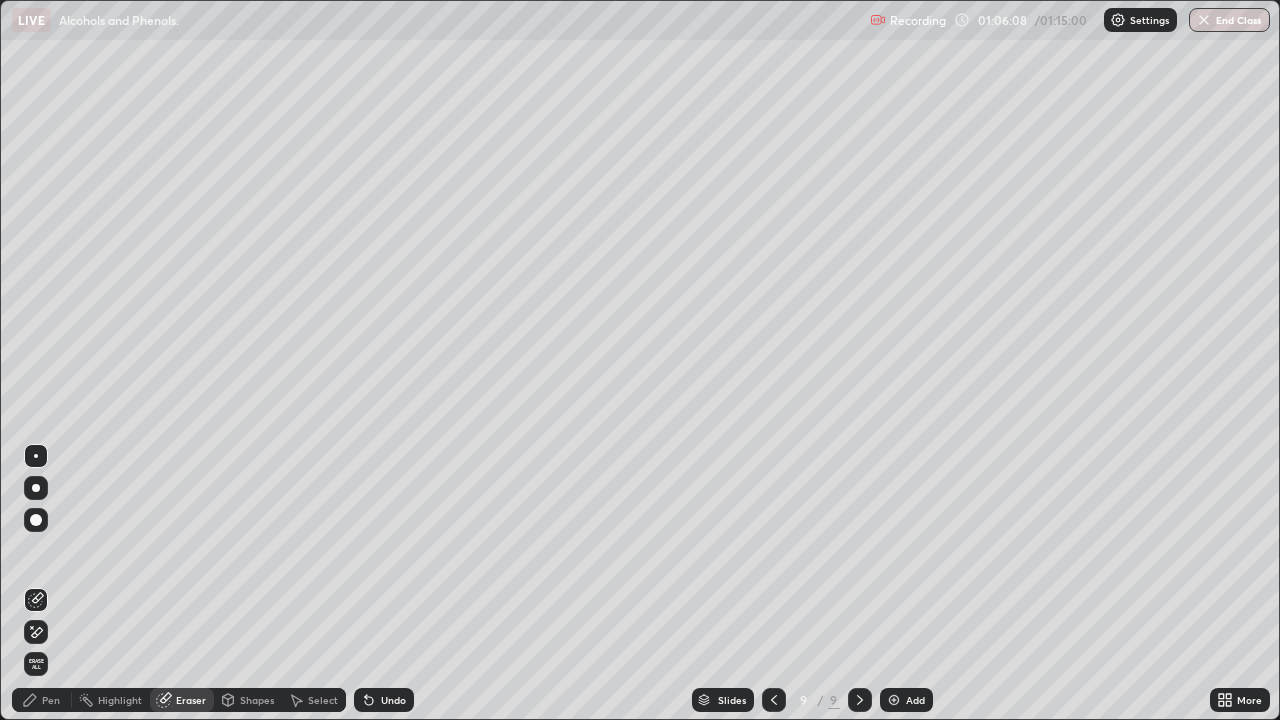 click on "Pen" at bounding box center (51, 700) 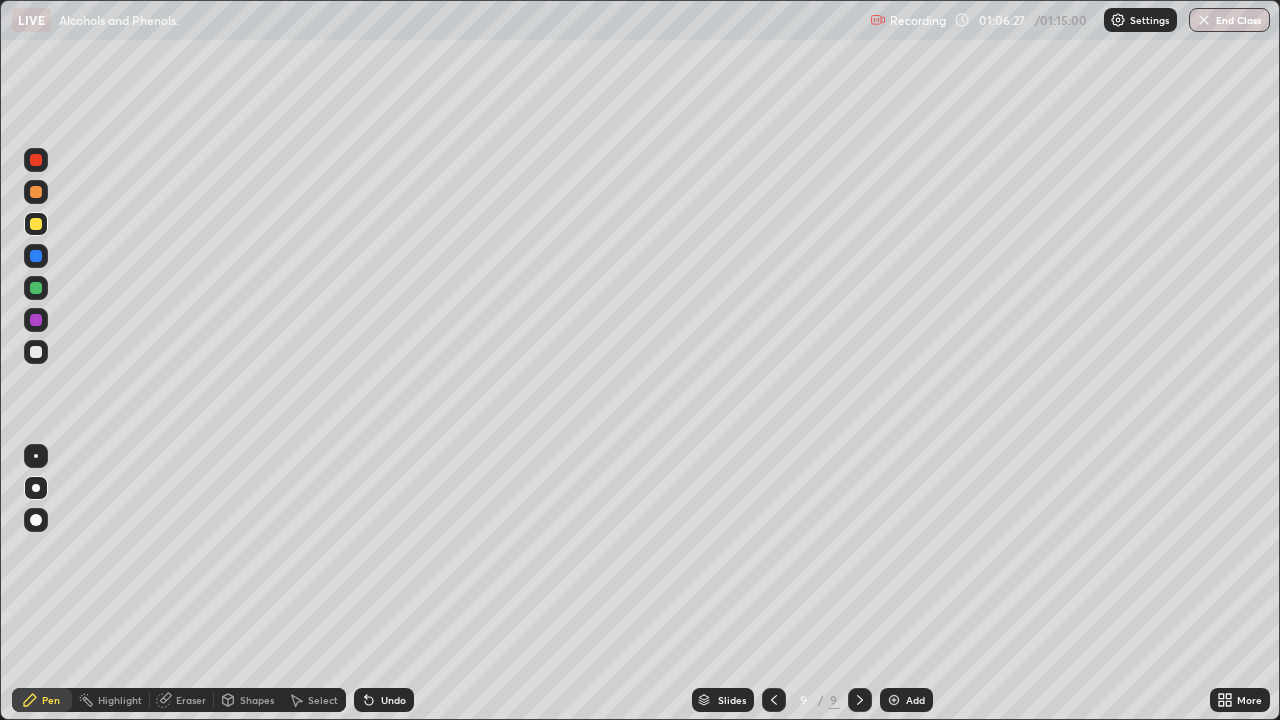 click at bounding box center (36, 352) 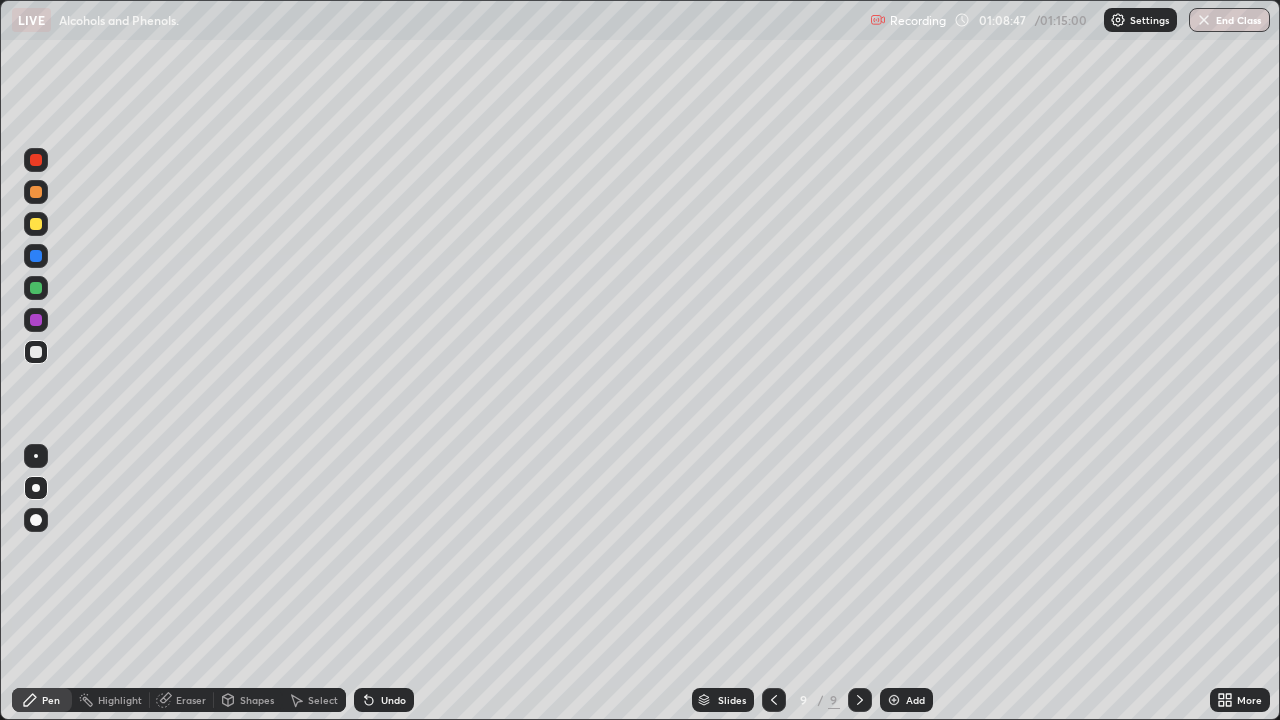 click 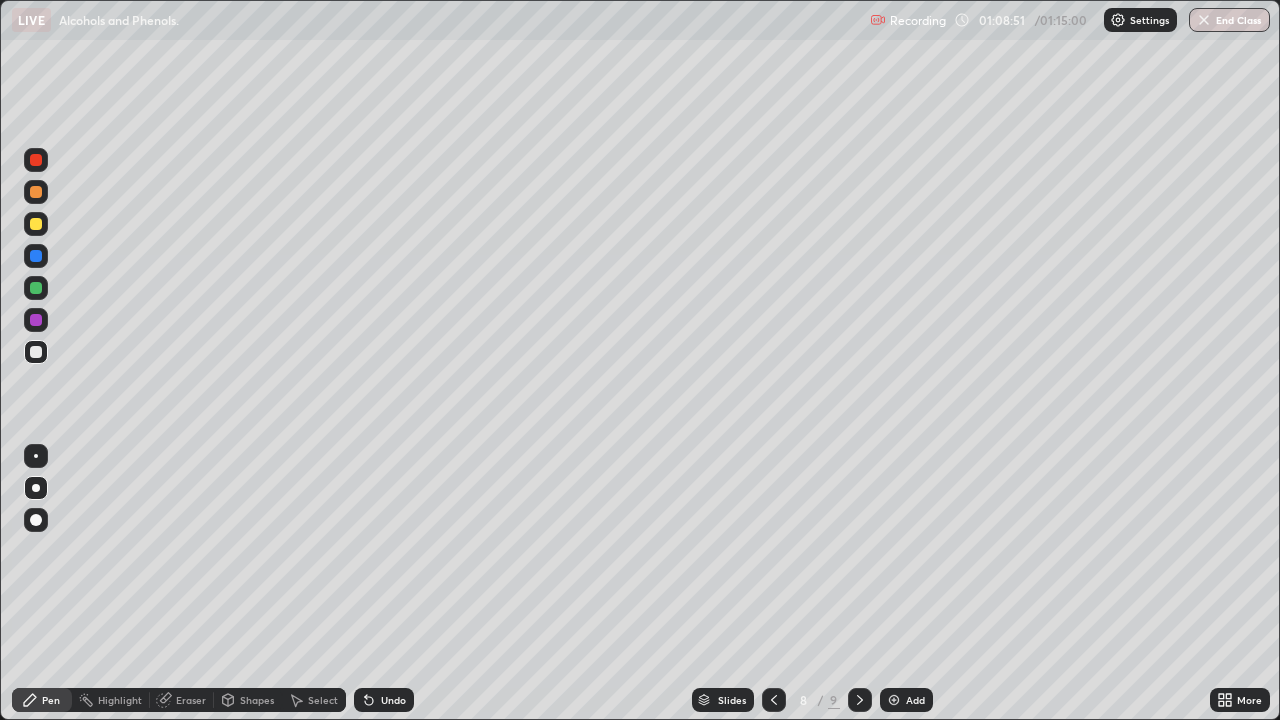click 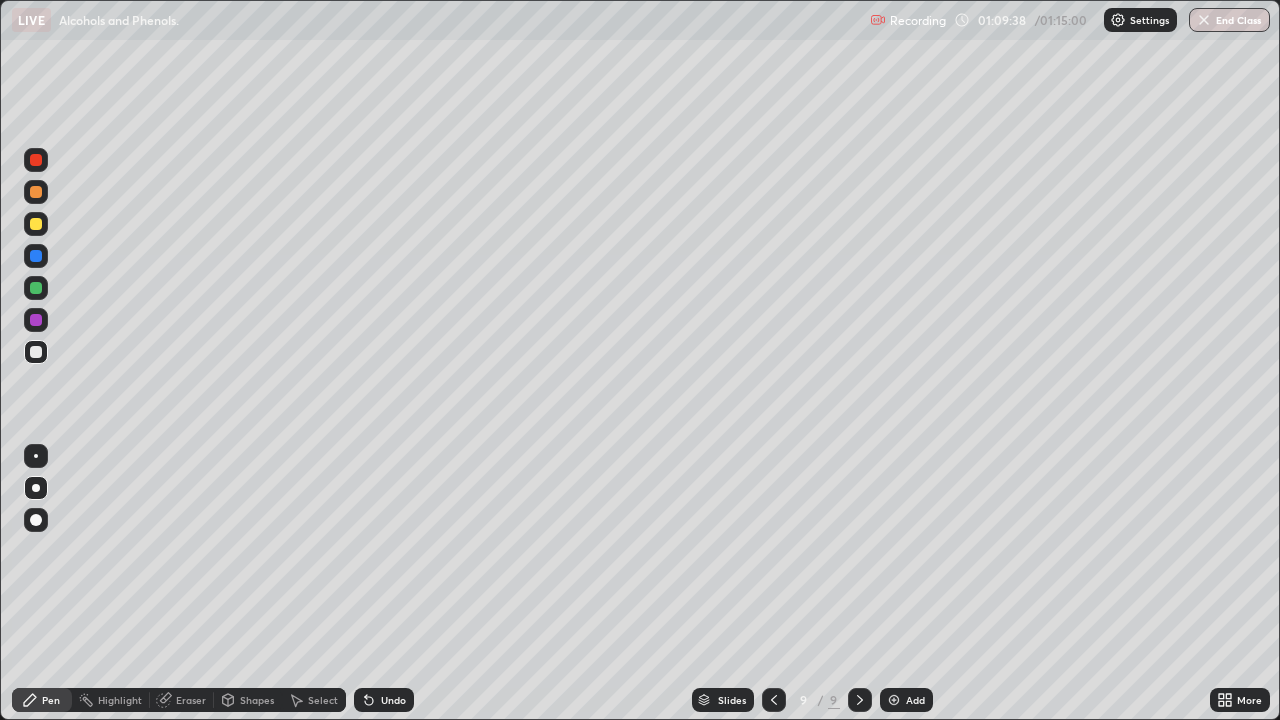 click at bounding box center [36, 560] 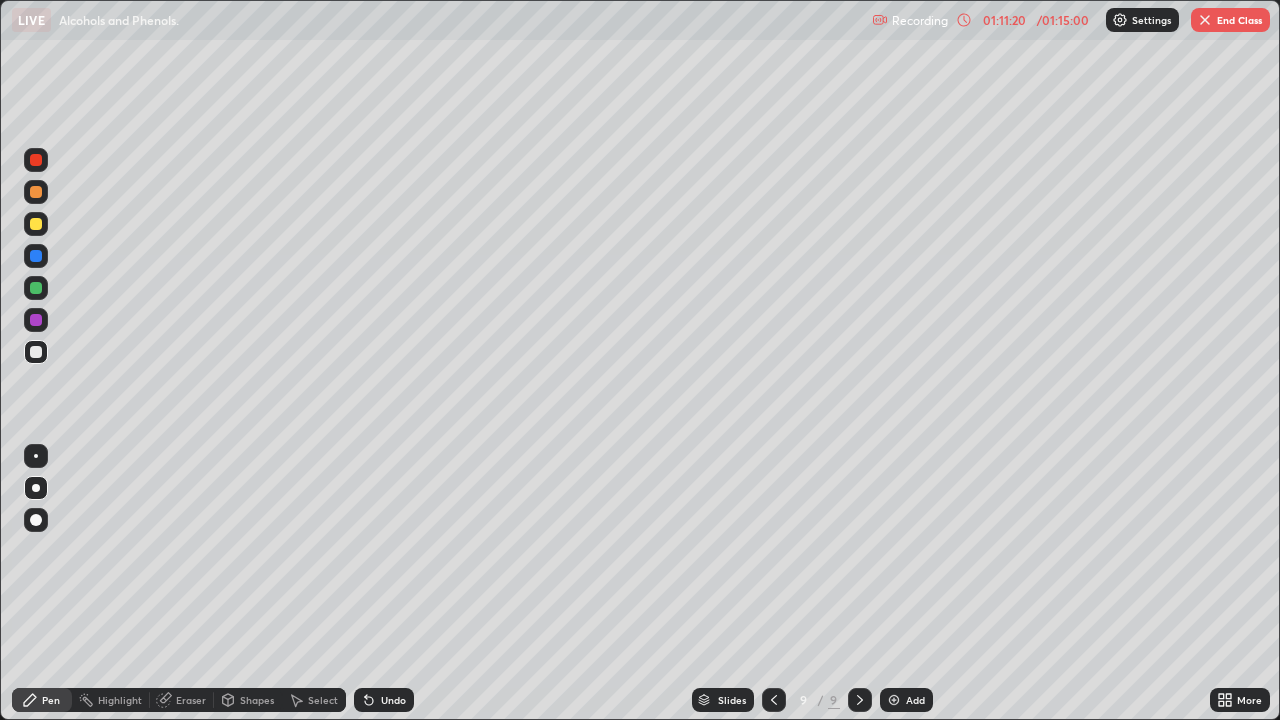 click on "End Class" at bounding box center [1230, 20] 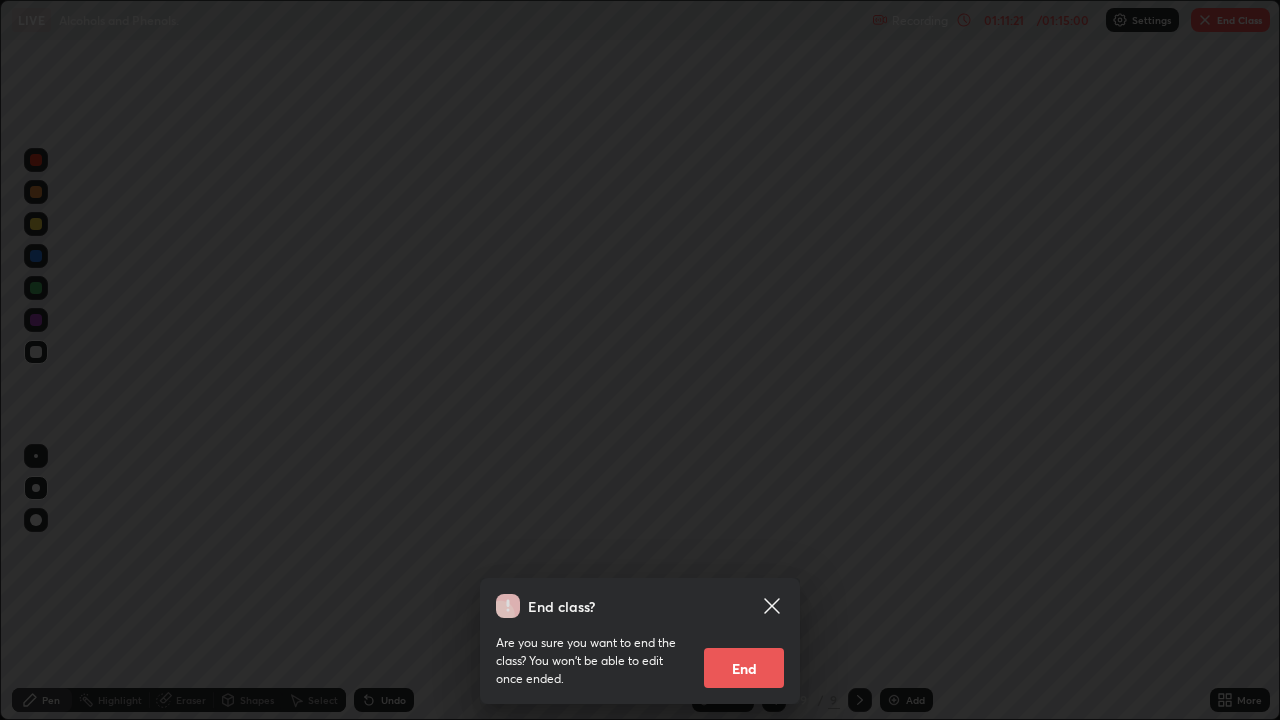 click on "End" at bounding box center (744, 668) 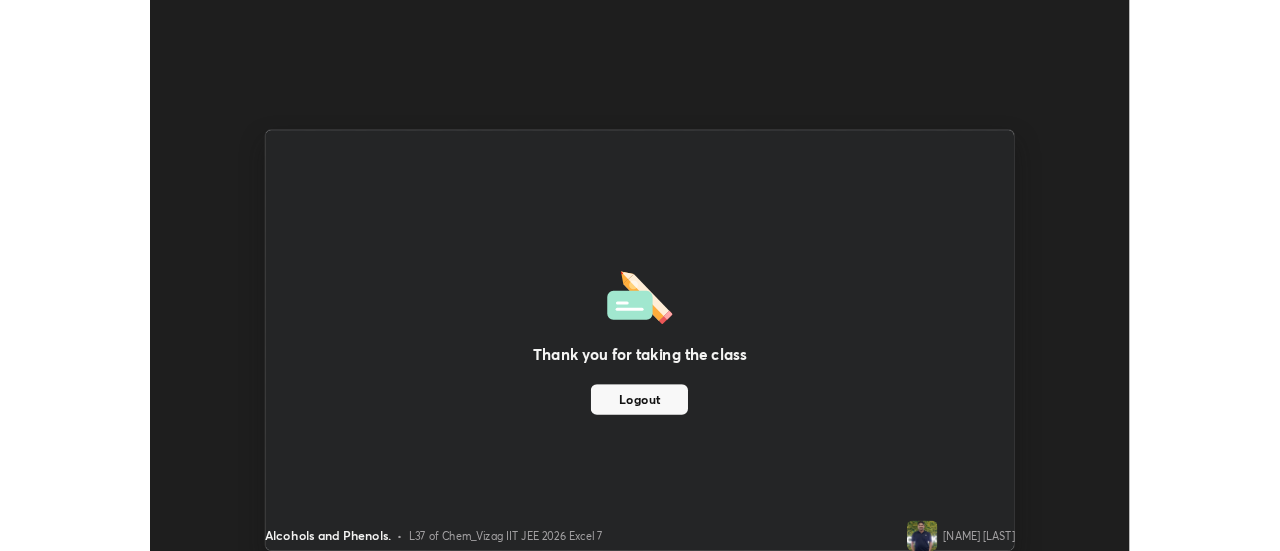 scroll, scrollTop: 551, scrollLeft: 1280, axis: both 